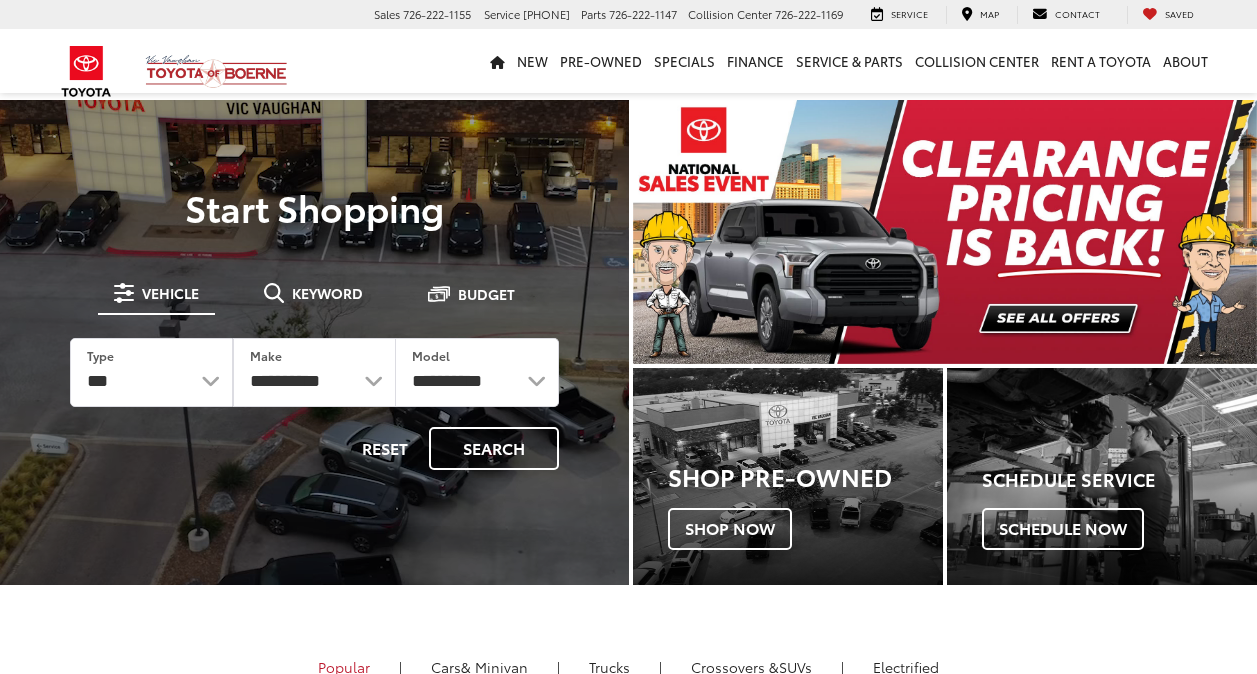 scroll, scrollTop: 0, scrollLeft: 0, axis: both 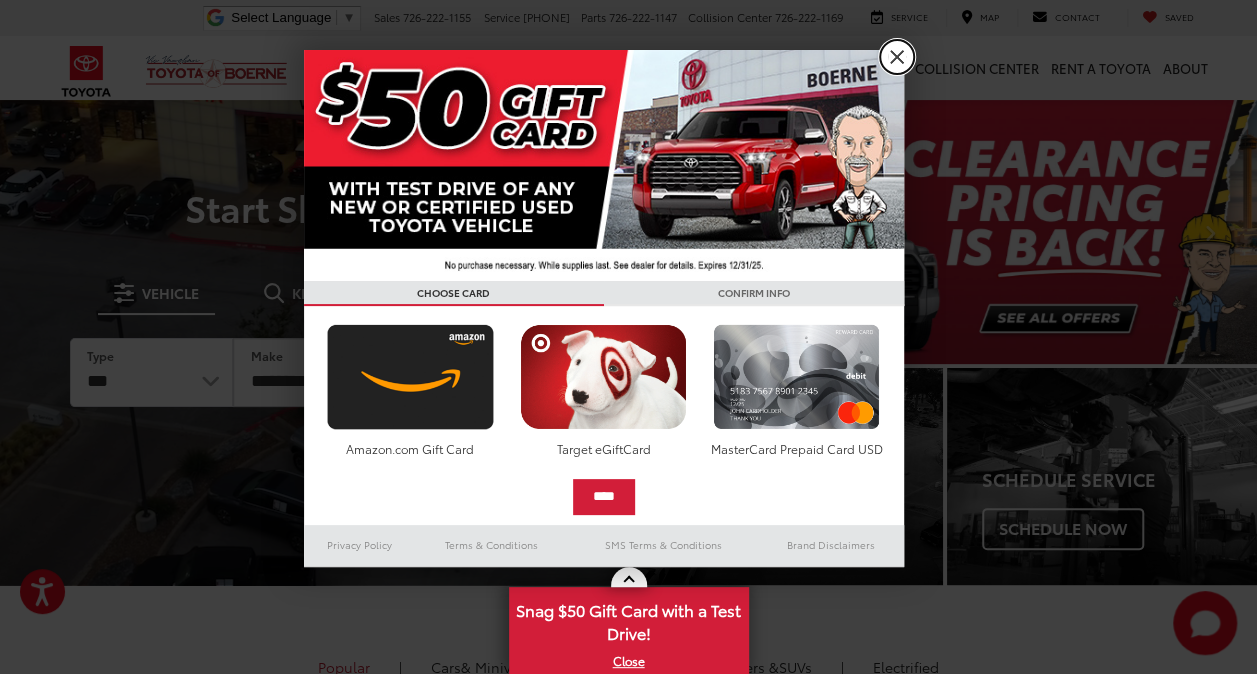 click on "X" at bounding box center [897, 57] 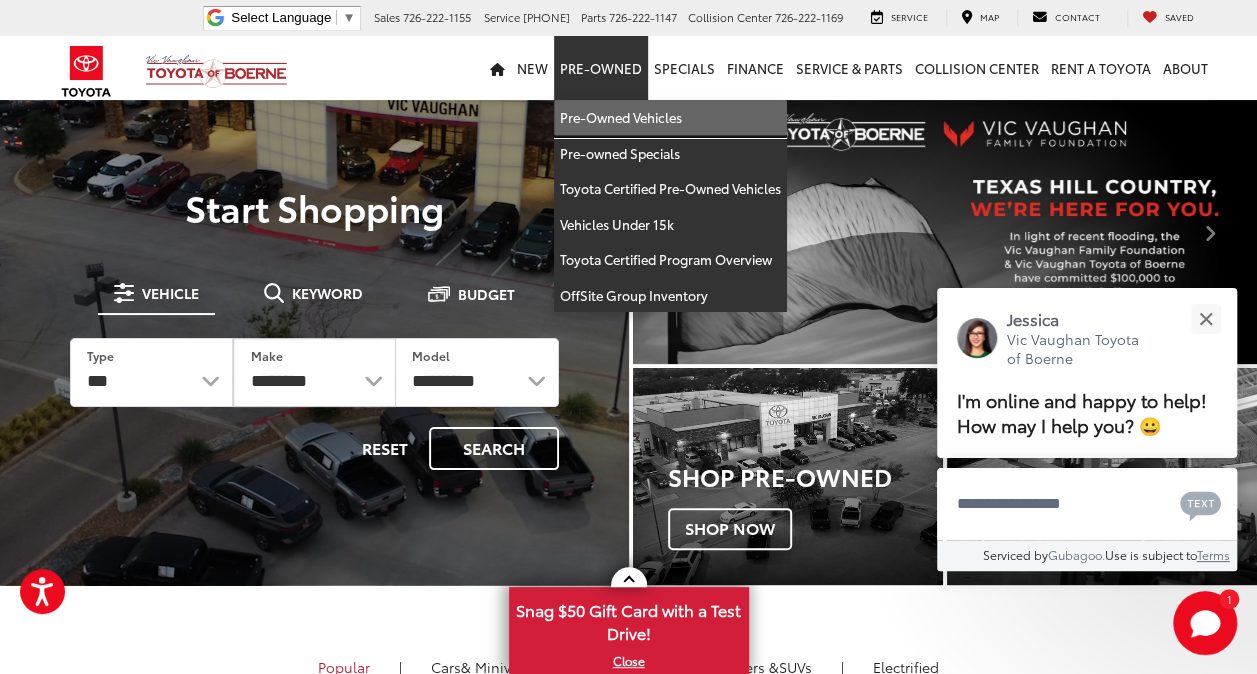 click on "Pre-Owned Vehicles" at bounding box center [670, 118] 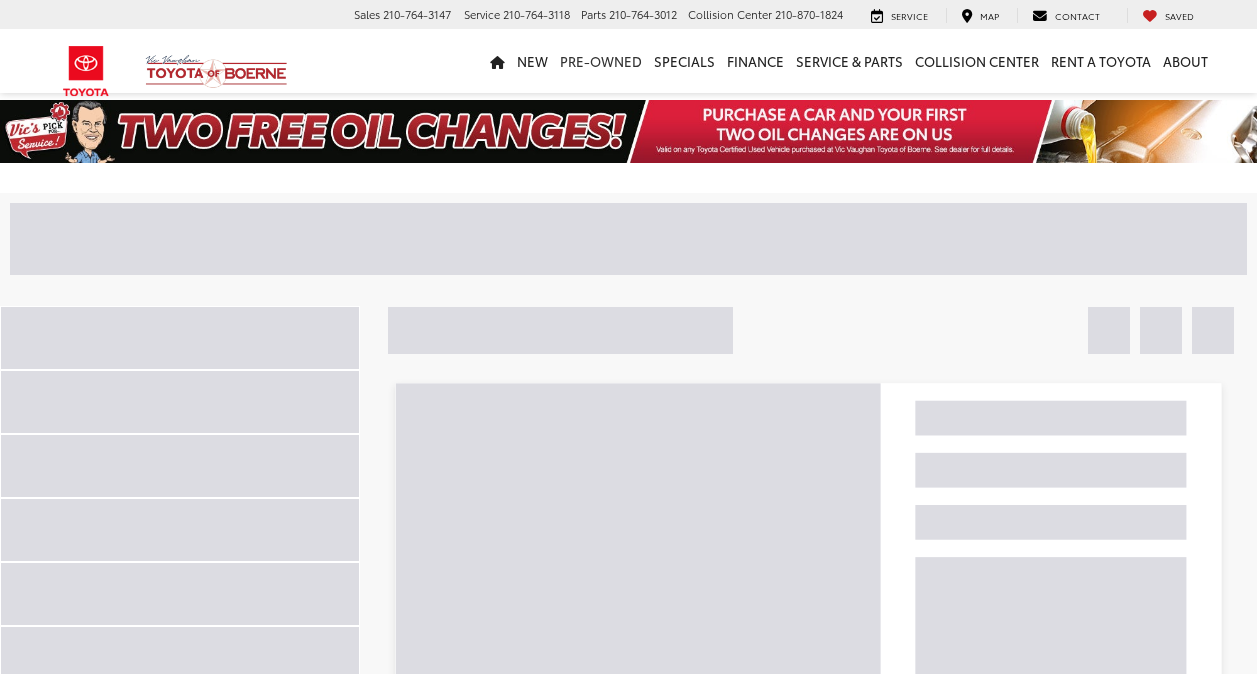 scroll, scrollTop: 0, scrollLeft: 0, axis: both 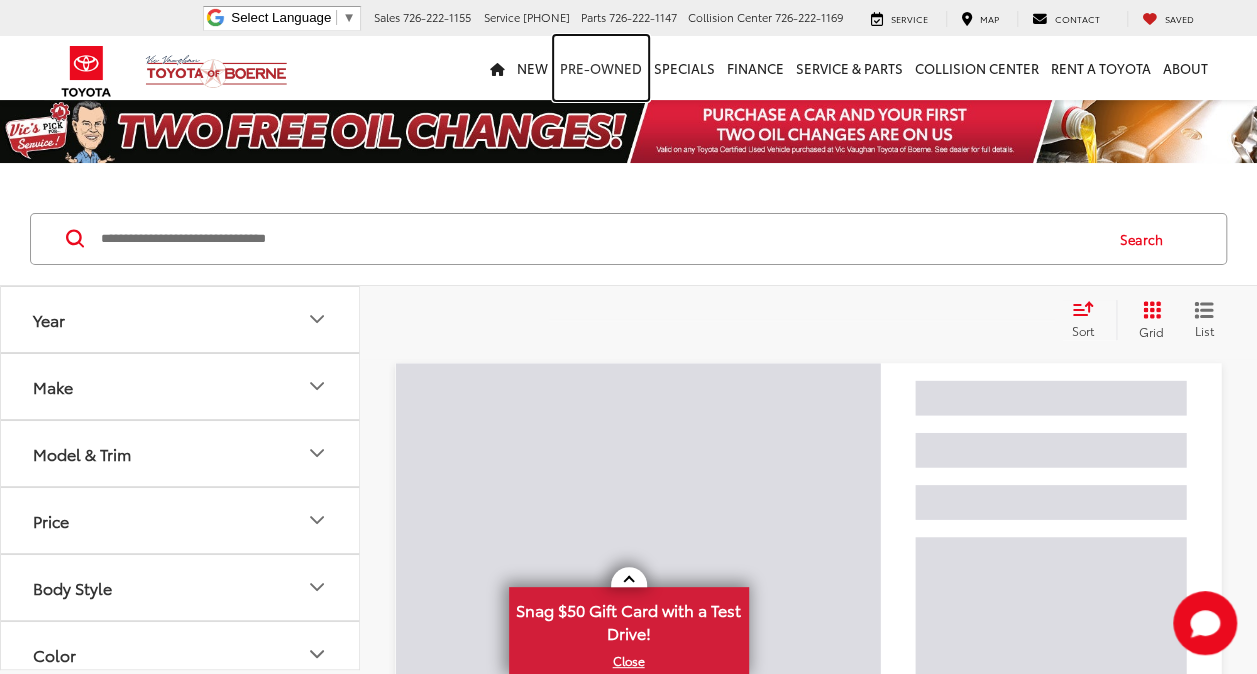 click on "Pre-Owned" at bounding box center (601, 68) 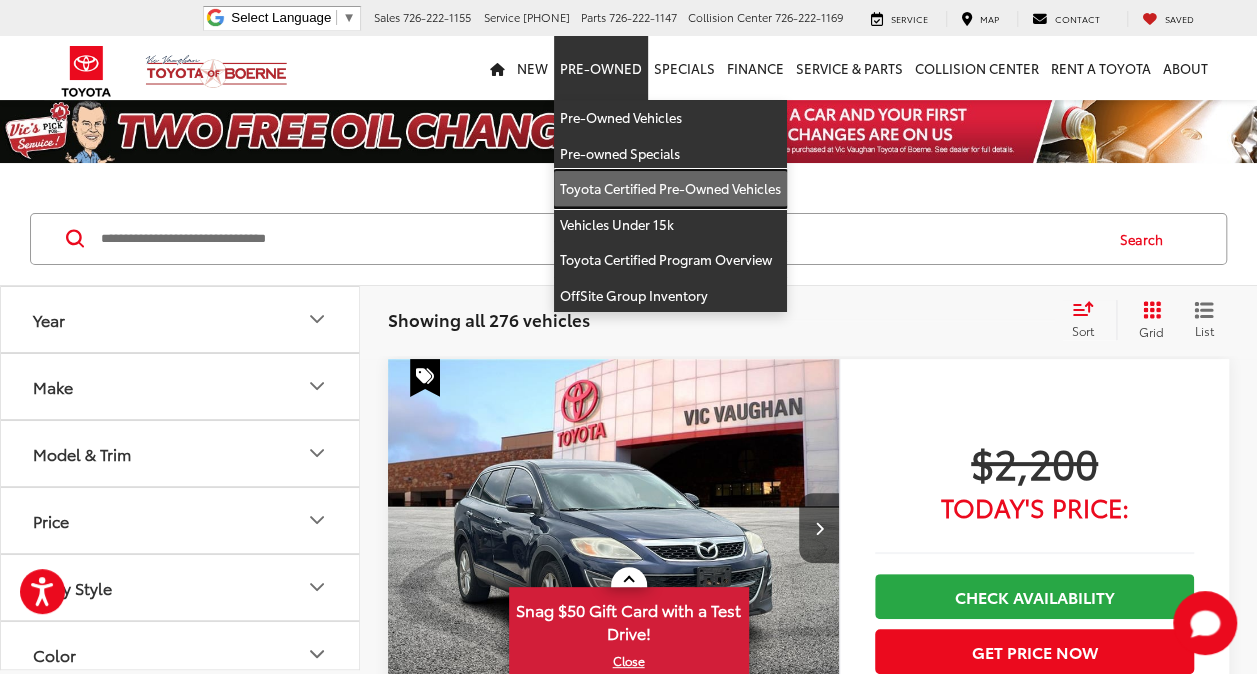 click on "Toyota Certified Pre-Owned Vehicles" at bounding box center [670, 189] 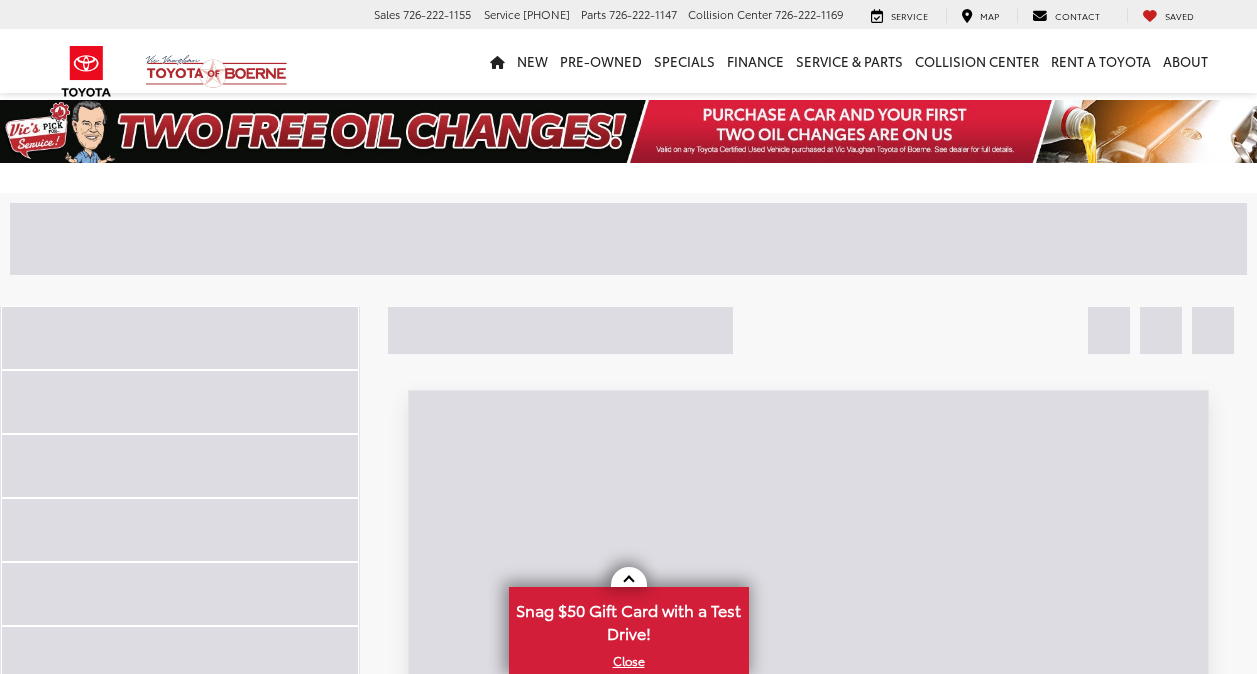 scroll, scrollTop: 0, scrollLeft: 0, axis: both 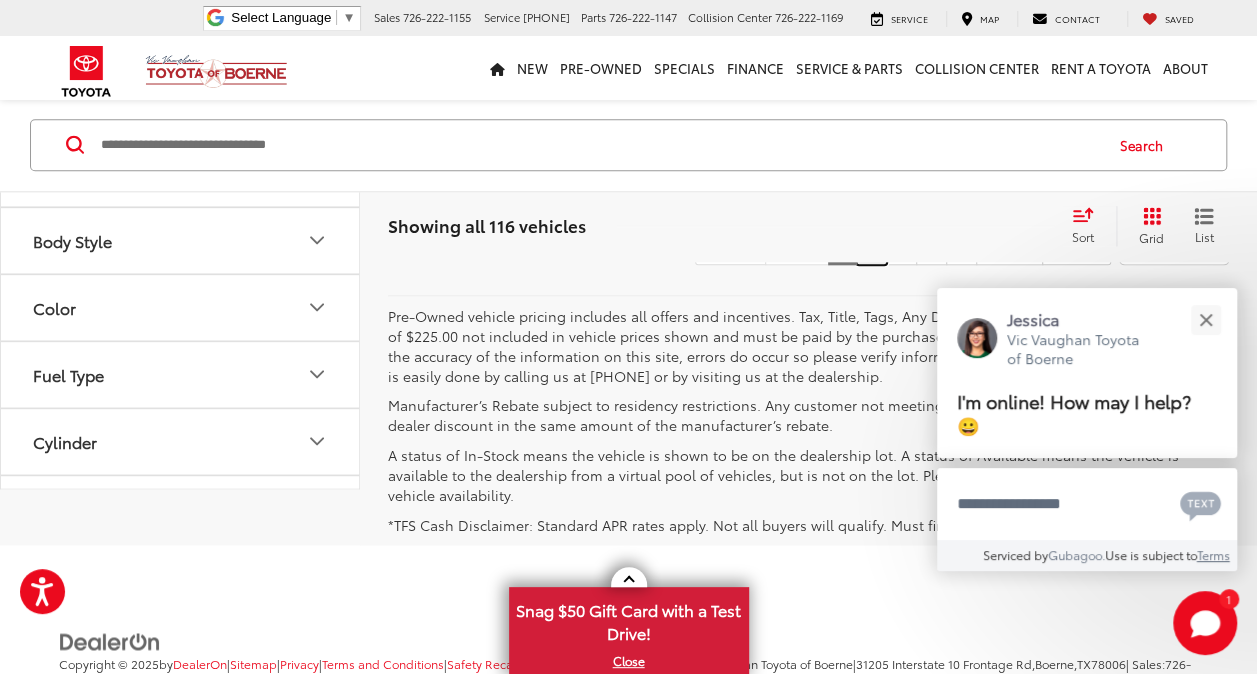 click on "2" at bounding box center (871, 247) 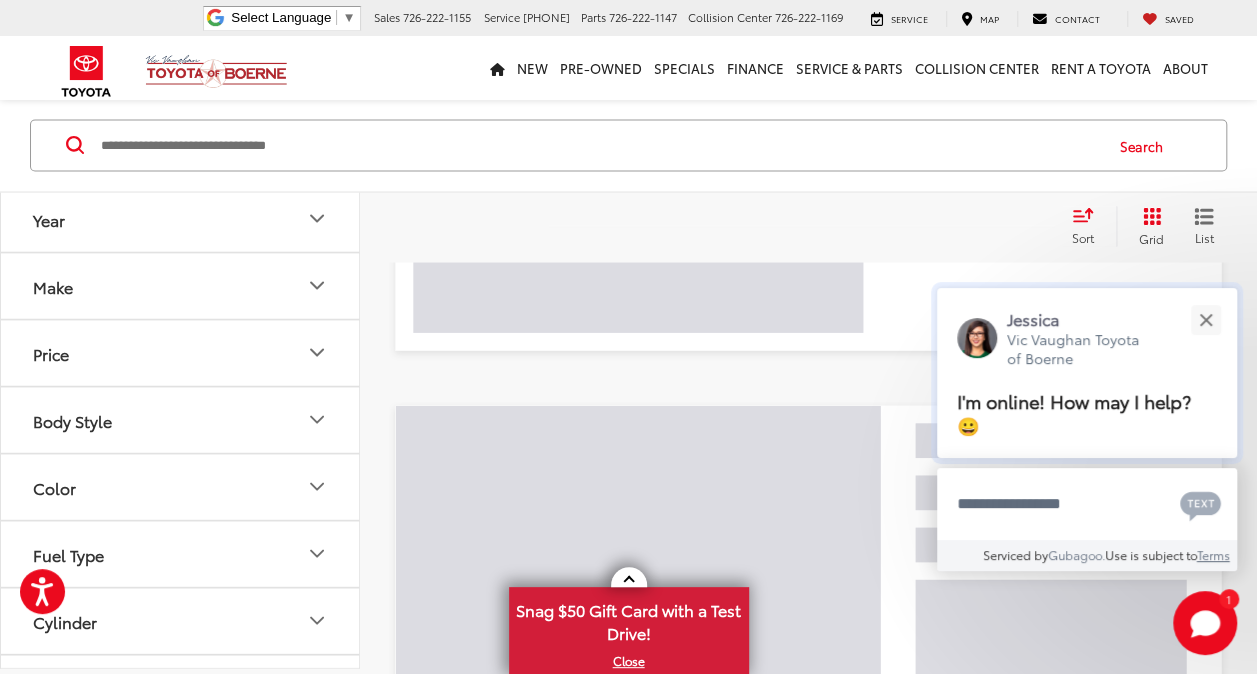 scroll, scrollTop: 94, scrollLeft: 0, axis: vertical 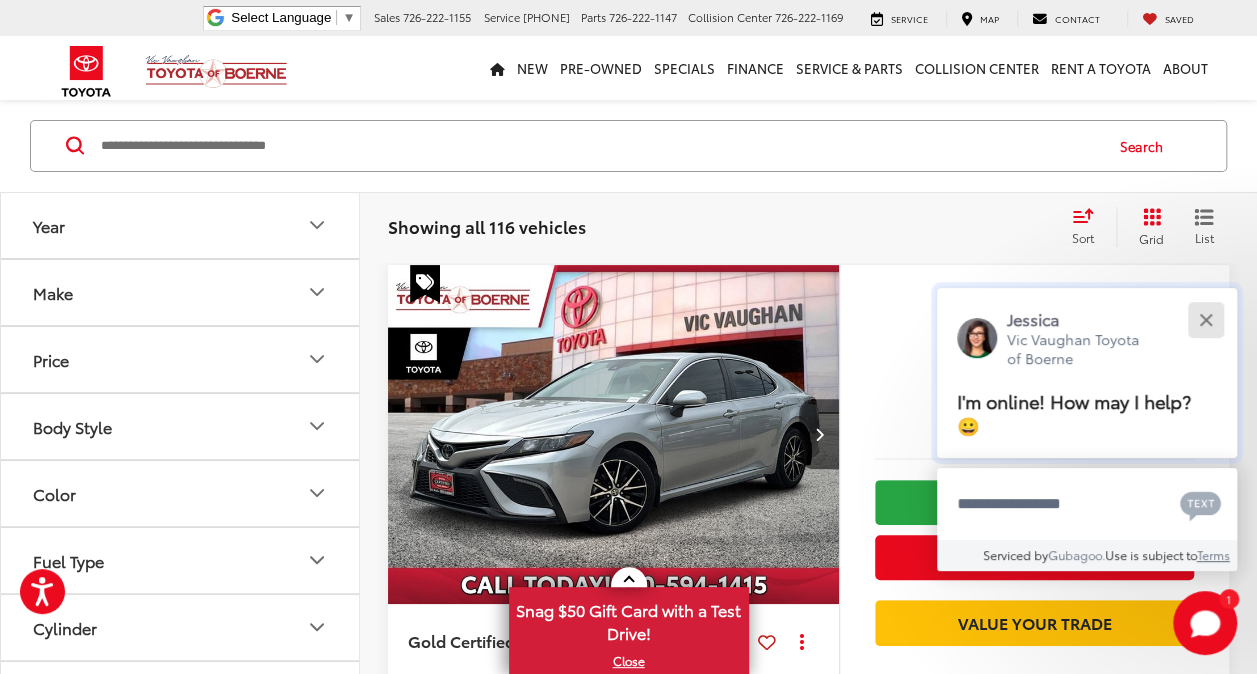 click at bounding box center [1205, 319] 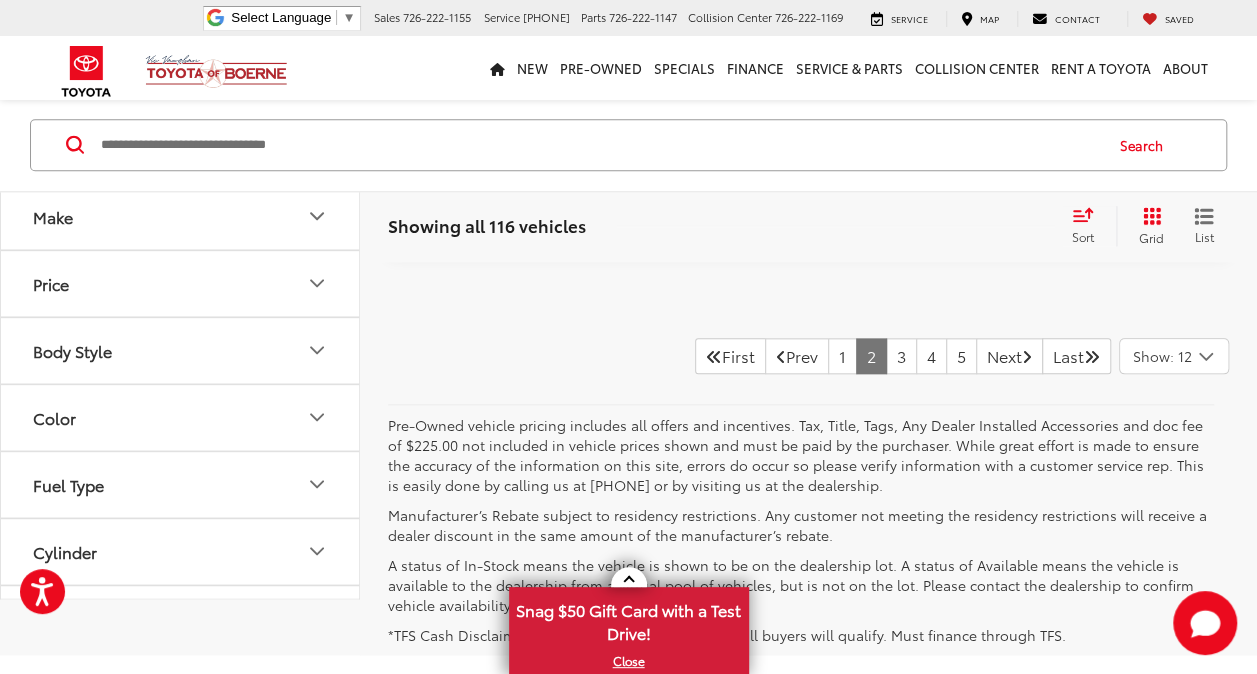 scroll, scrollTop: 8556, scrollLeft: 0, axis: vertical 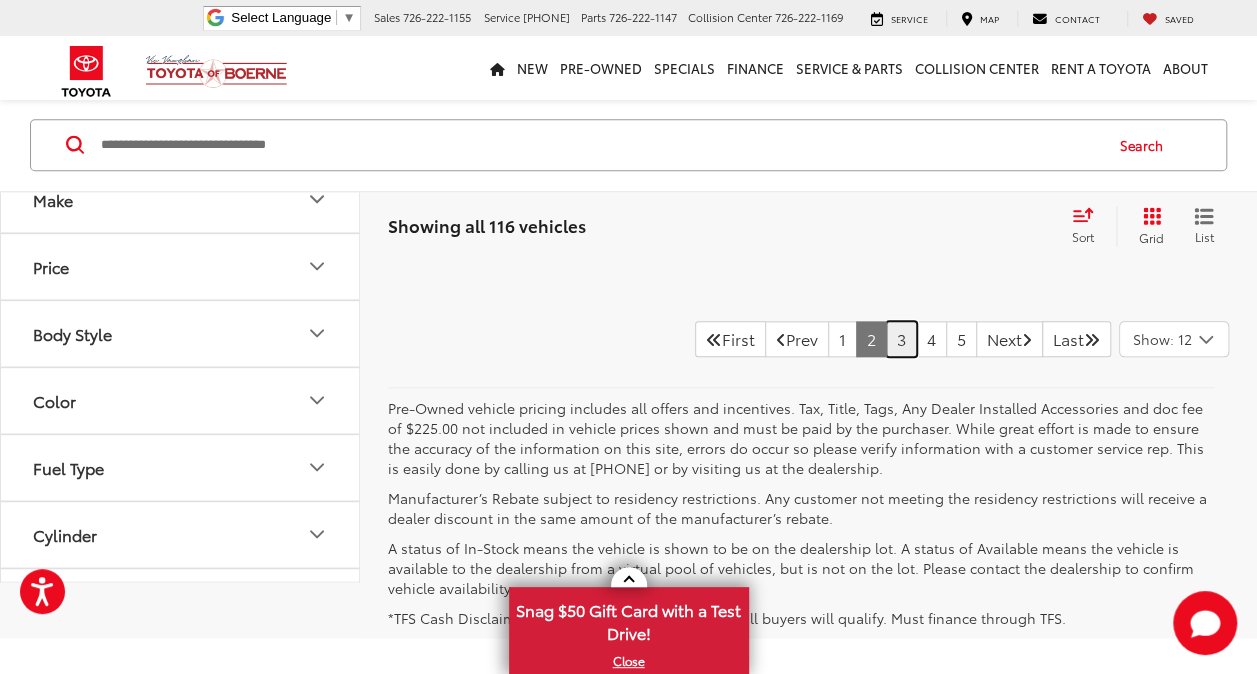 click on "3" at bounding box center [901, 339] 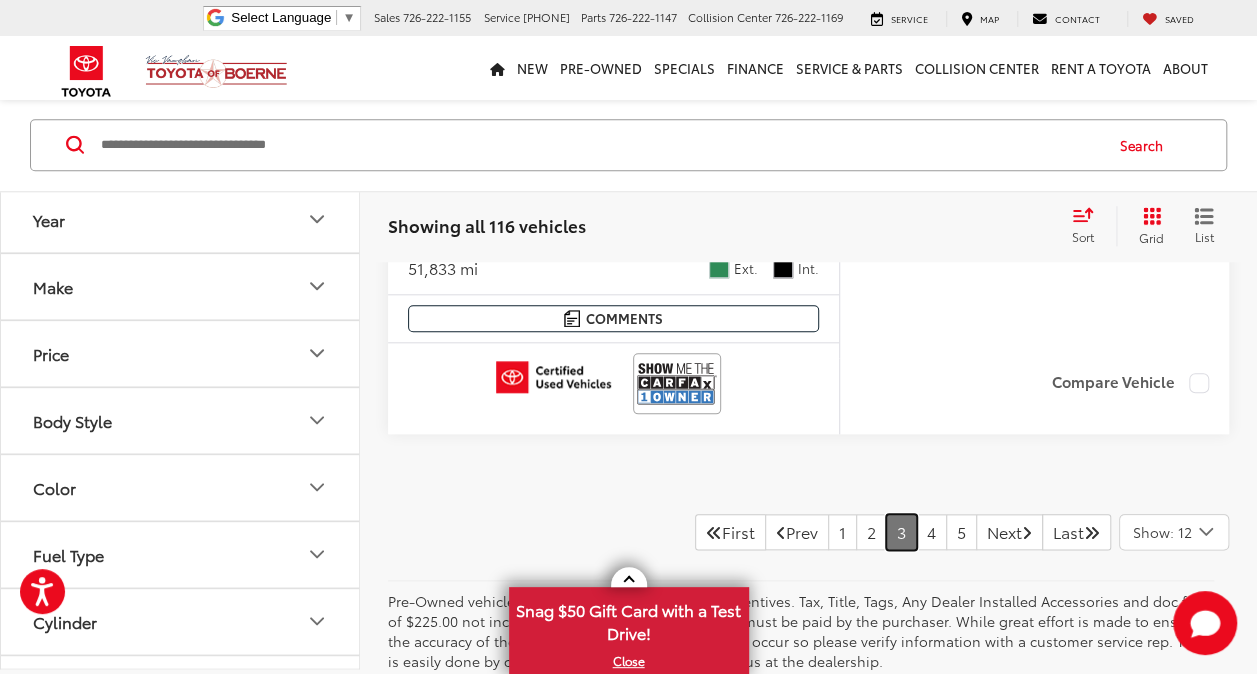 scroll, scrollTop: 8417, scrollLeft: 0, axis: vertical 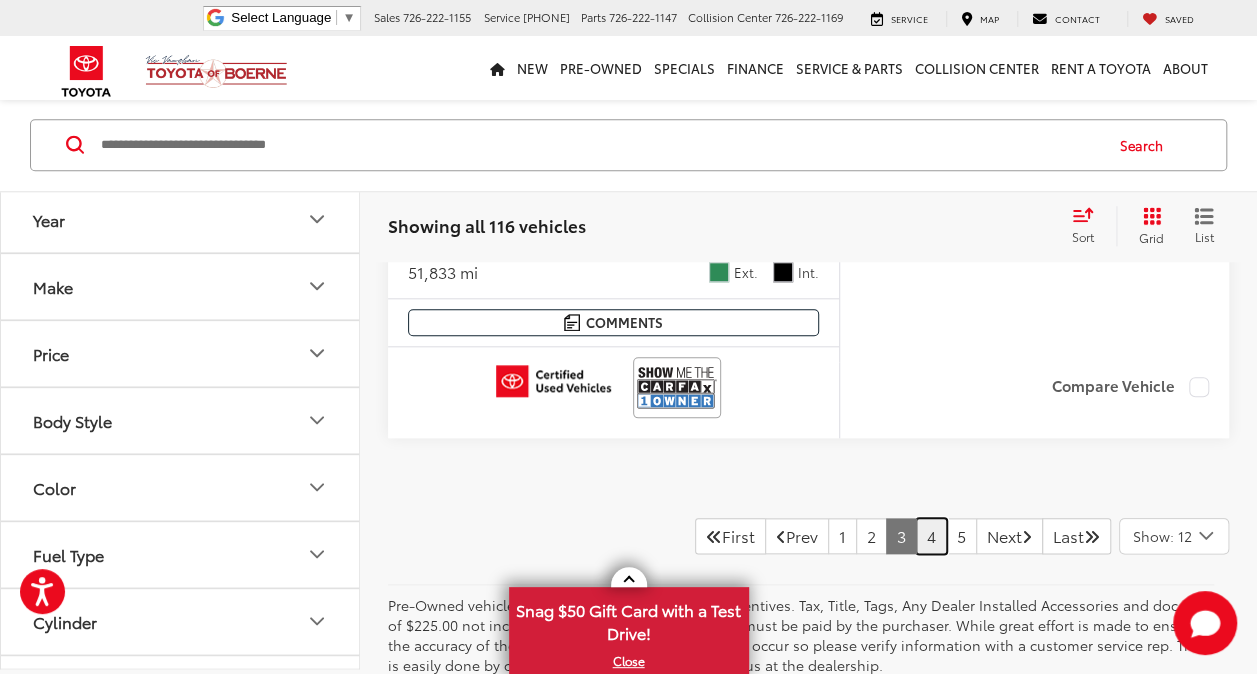 click on "4" at bounding box center (931, 536) 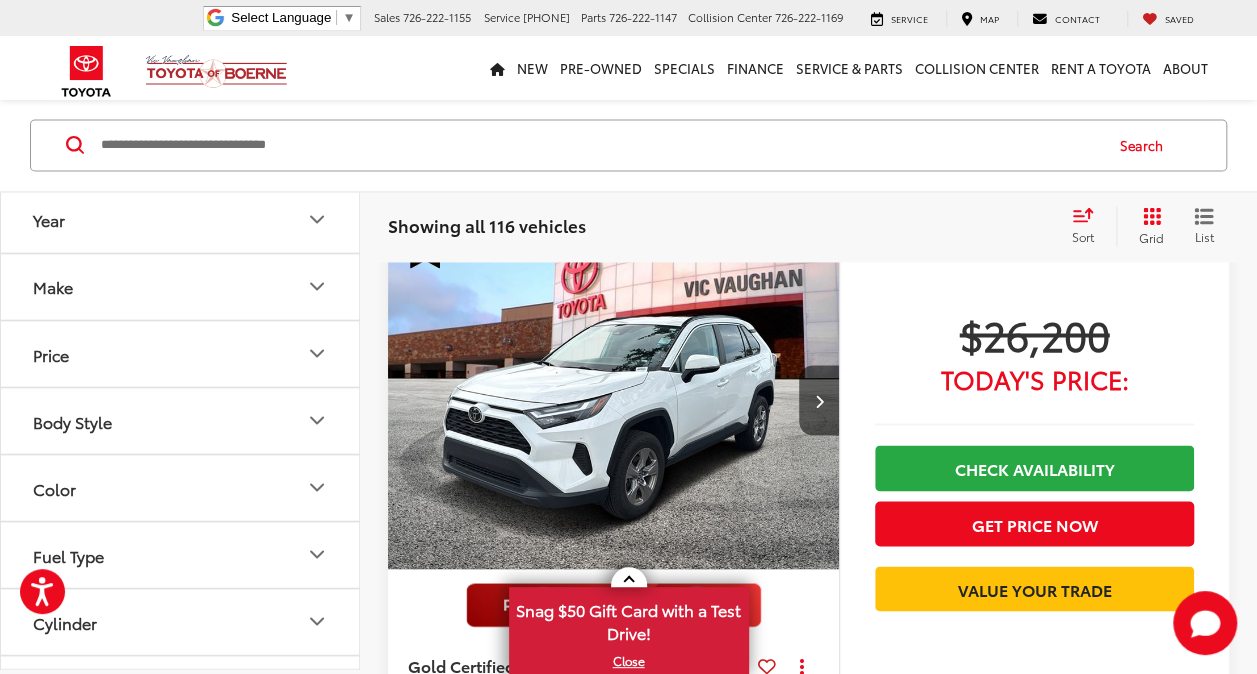 scroll, scrollTop: 1563, scrollLeft: 0, axis: vertical 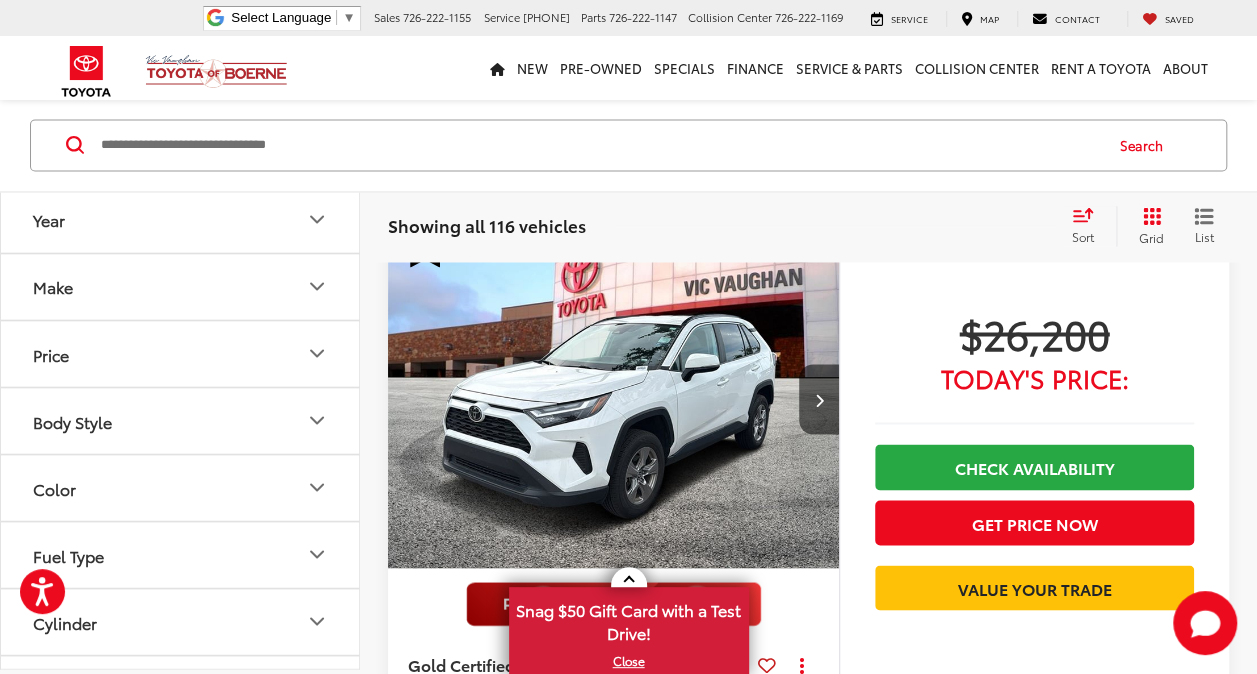 click at bounding box center [614, 399] 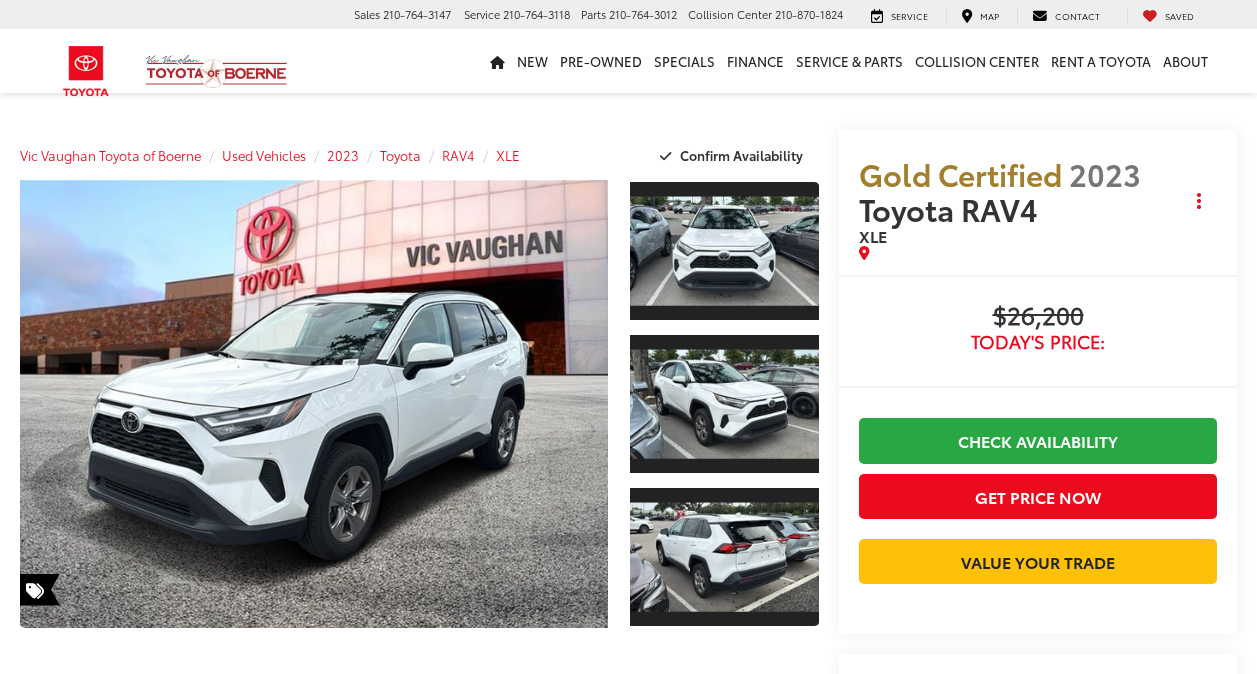 scroll, scrollTop: 0, scrollLeft: 0, axis: both 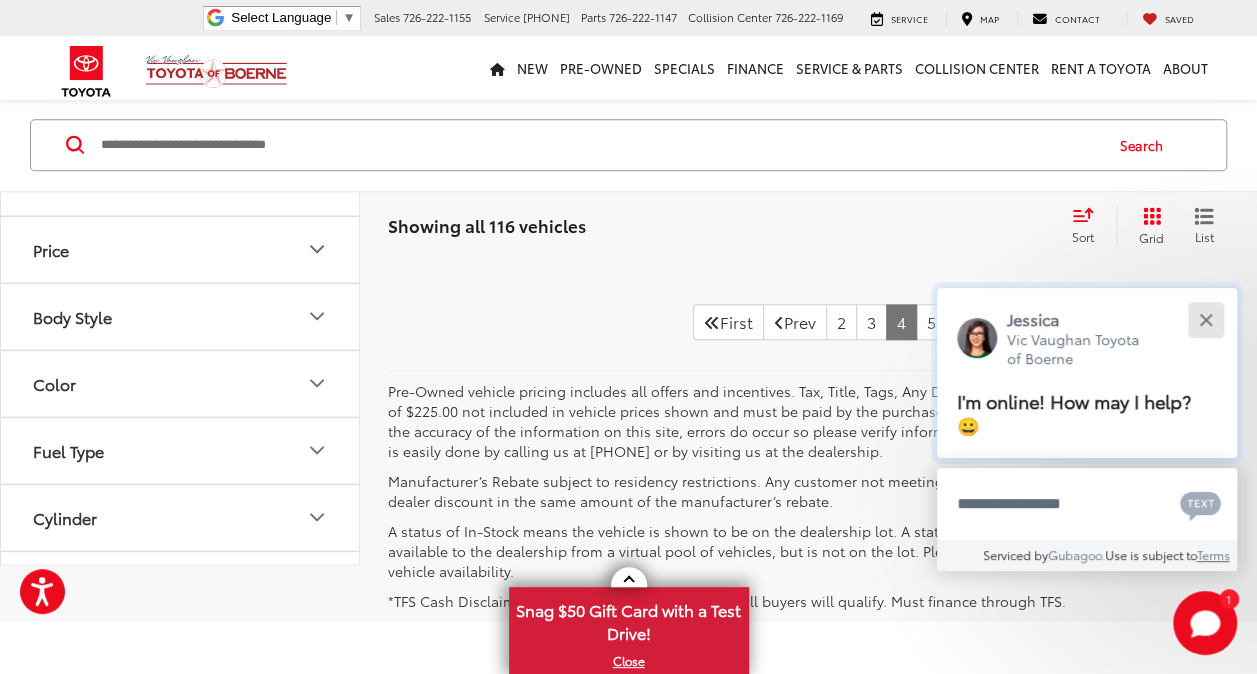 click at bounding box center [1205, 319] 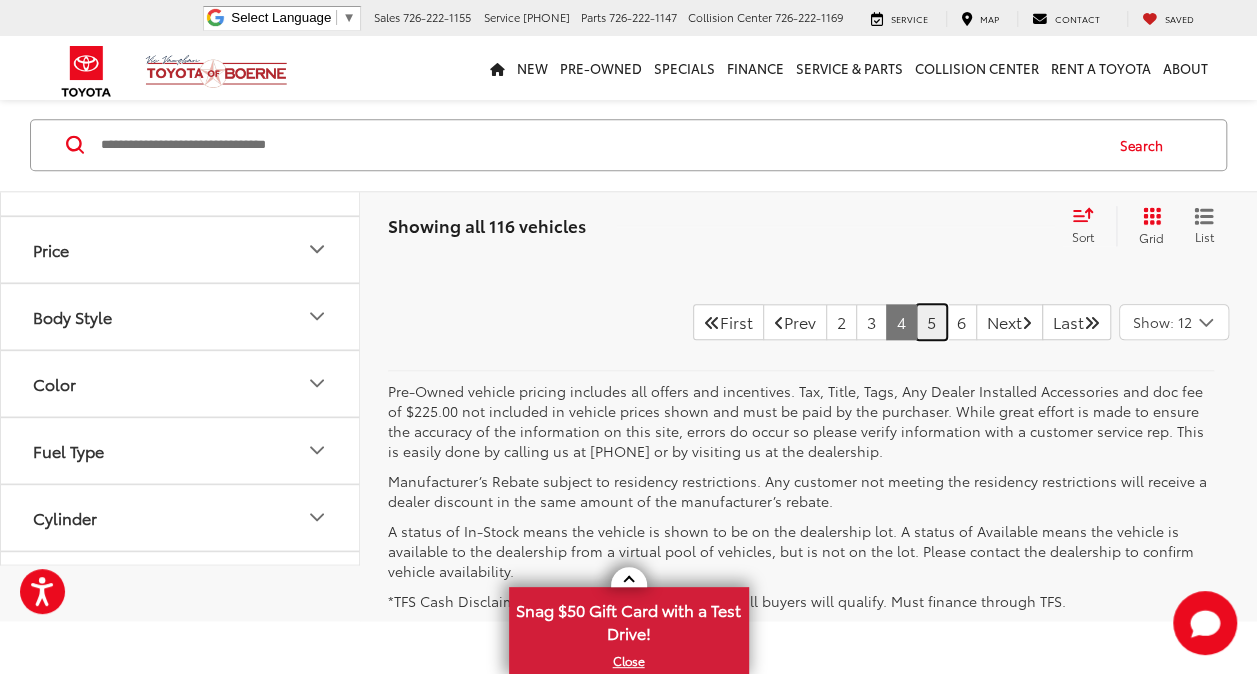 click on "5" at bounding box center (931, 322) 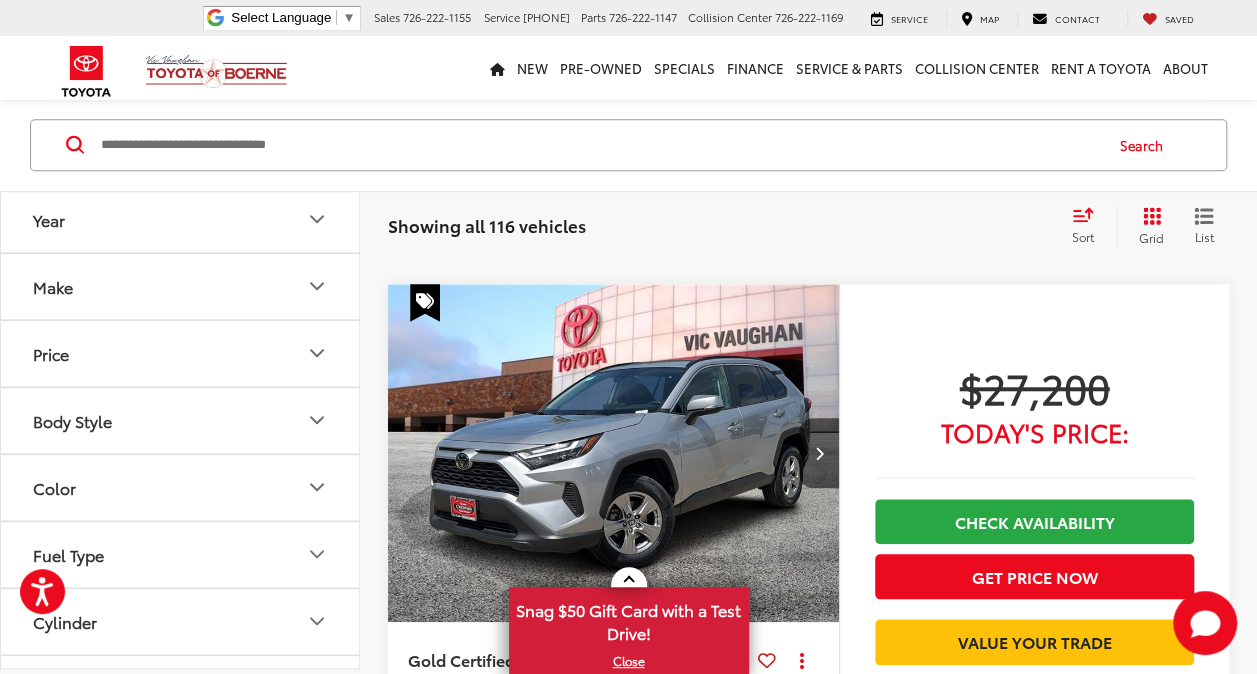 scroll, scrollTop: 737, scrollLeft: 0, axis: vertical 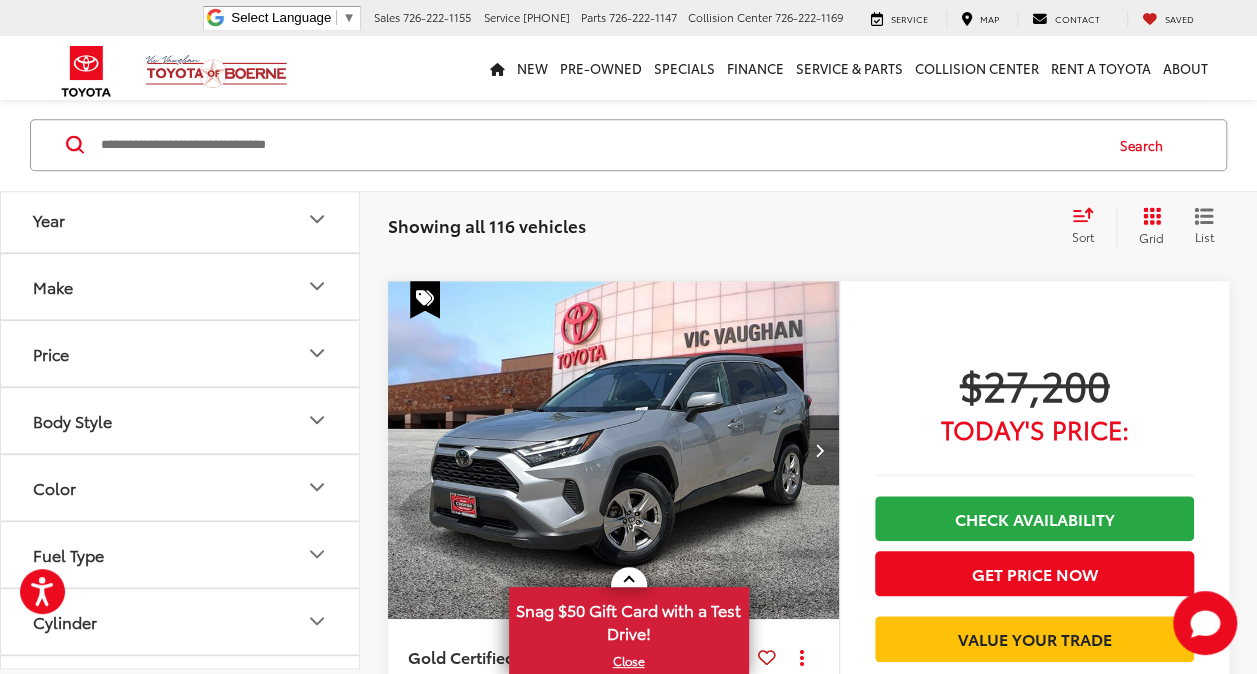 click at bounding box center [614, 451] 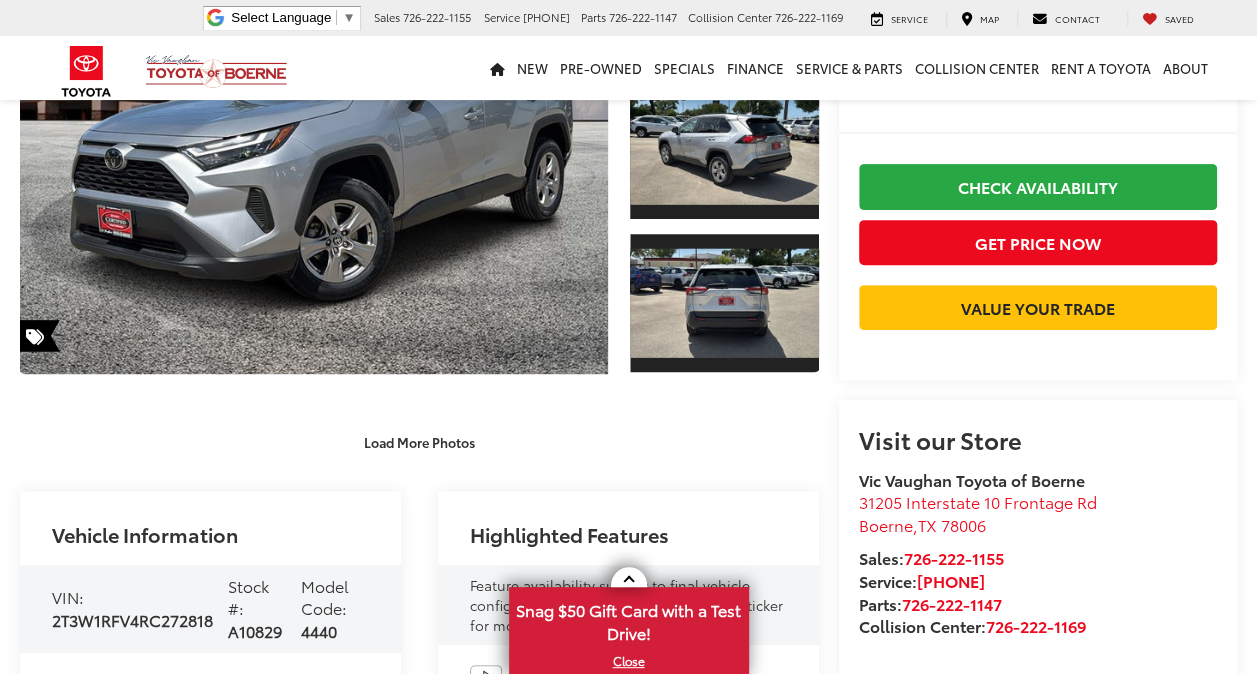scroll, scrollTop: 254, scrollLeft: 0, axis: vertical 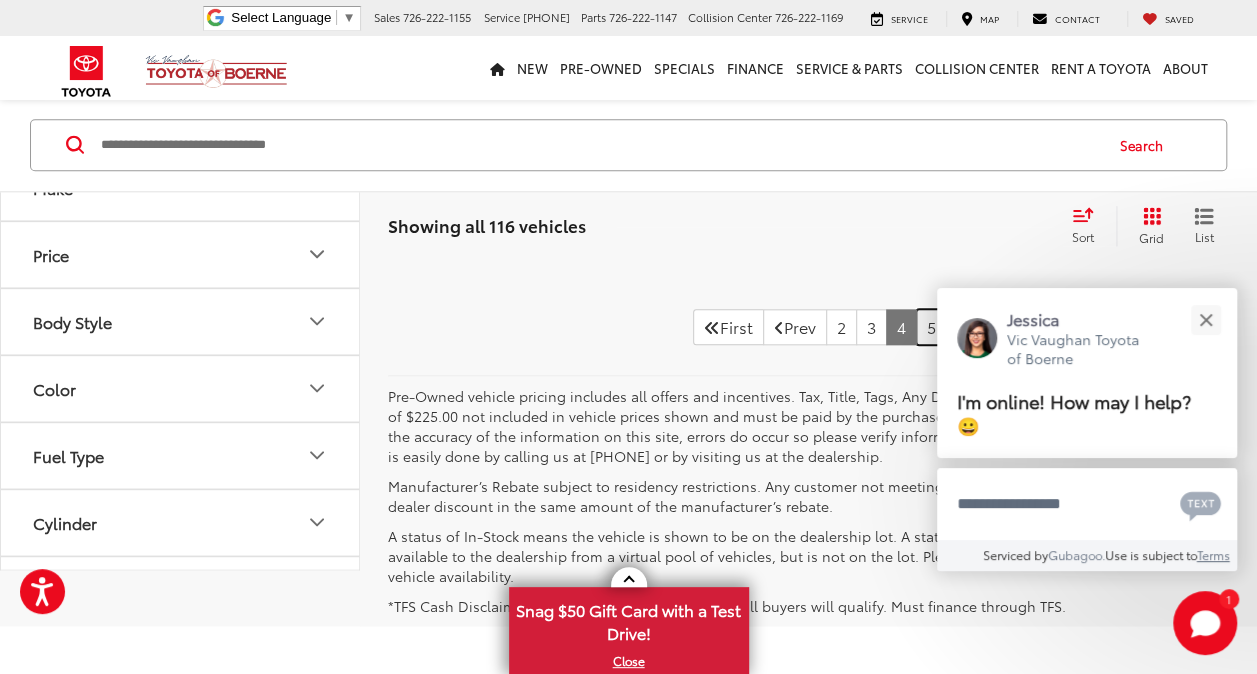 click on "5" at bounding box center (931, 327) 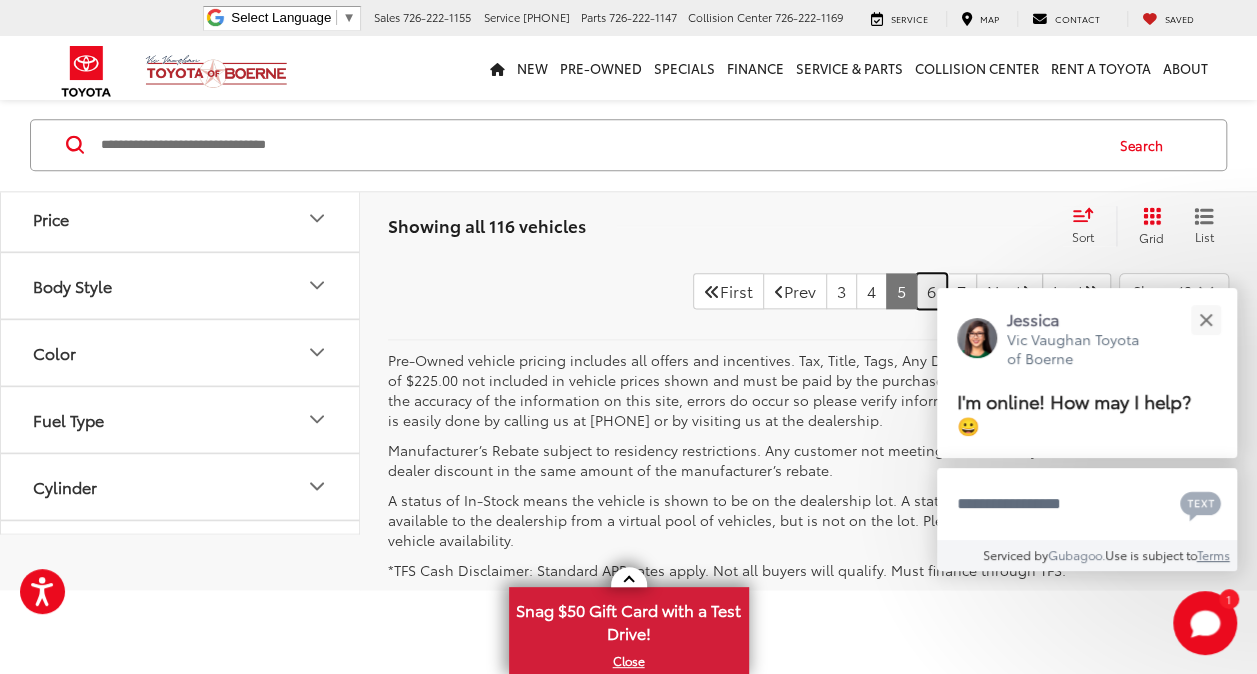 scroll, scrollTop: 8647, scrollLeft: 0, axis: vertical 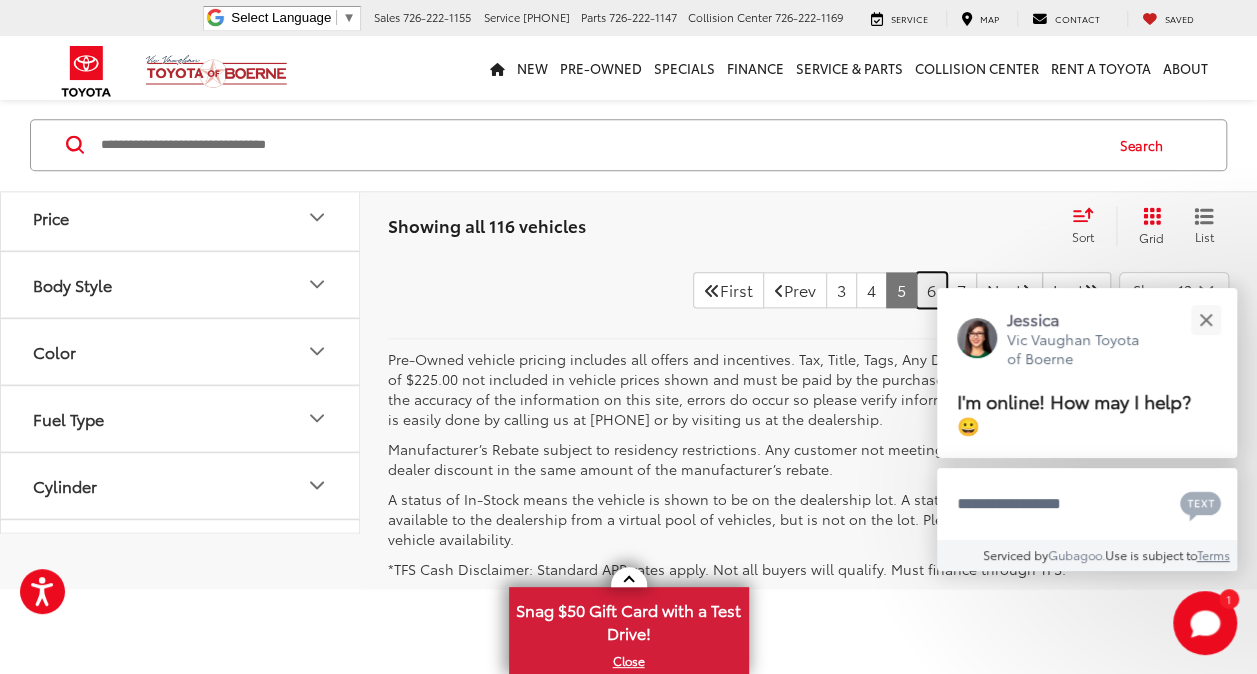click on "6" at bounding box center (931, 290) 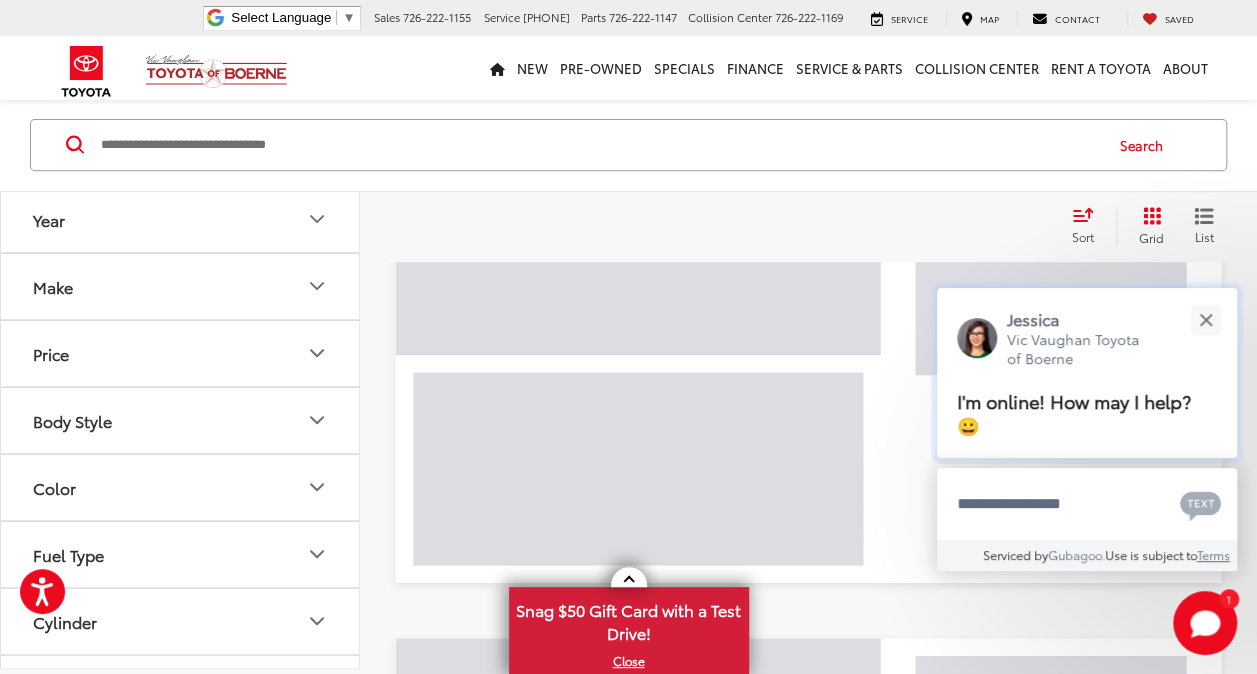 scroll, scrollTop: 94, scrollLeft: 0, axis: vertical 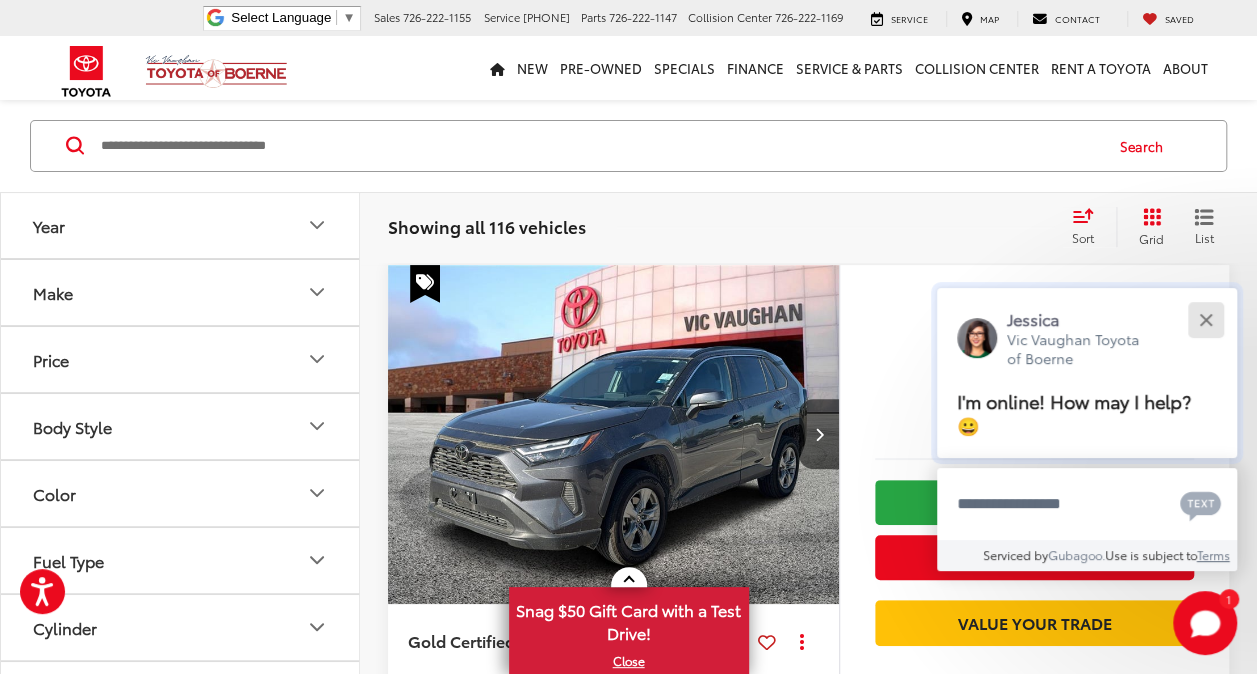click at bounding box center (1205, 319) 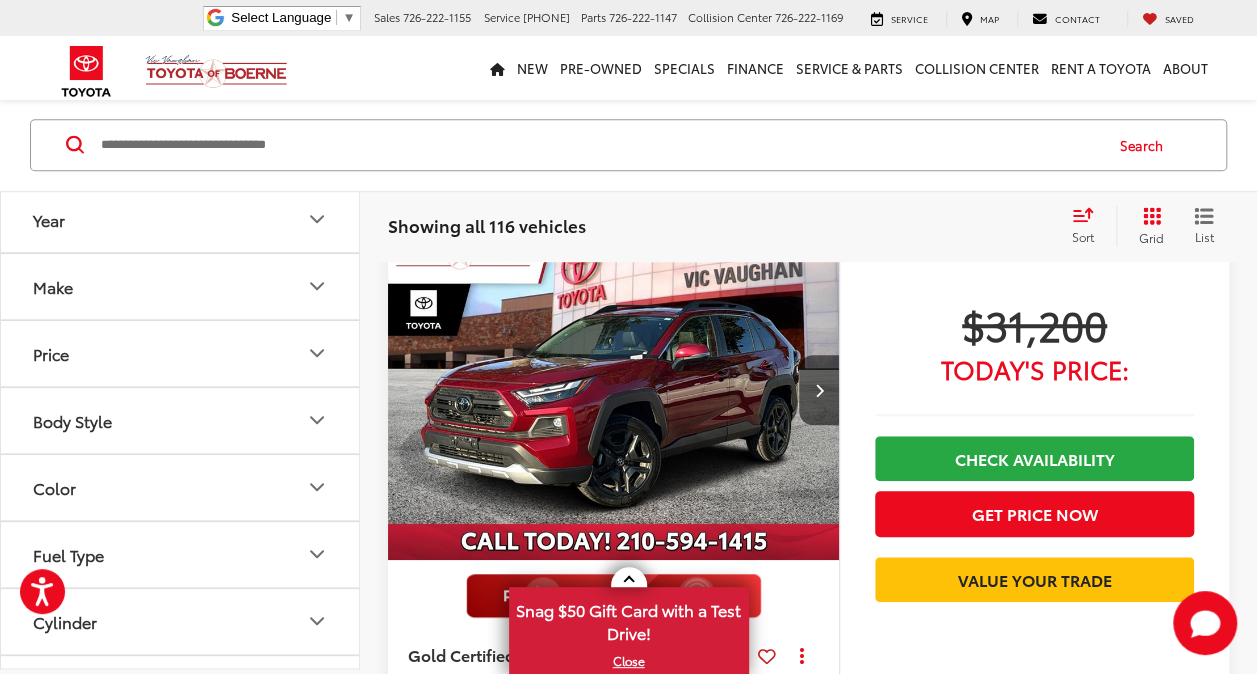 scroll, scrollTop: 4395, scrollLeft: 0, axis: vertical 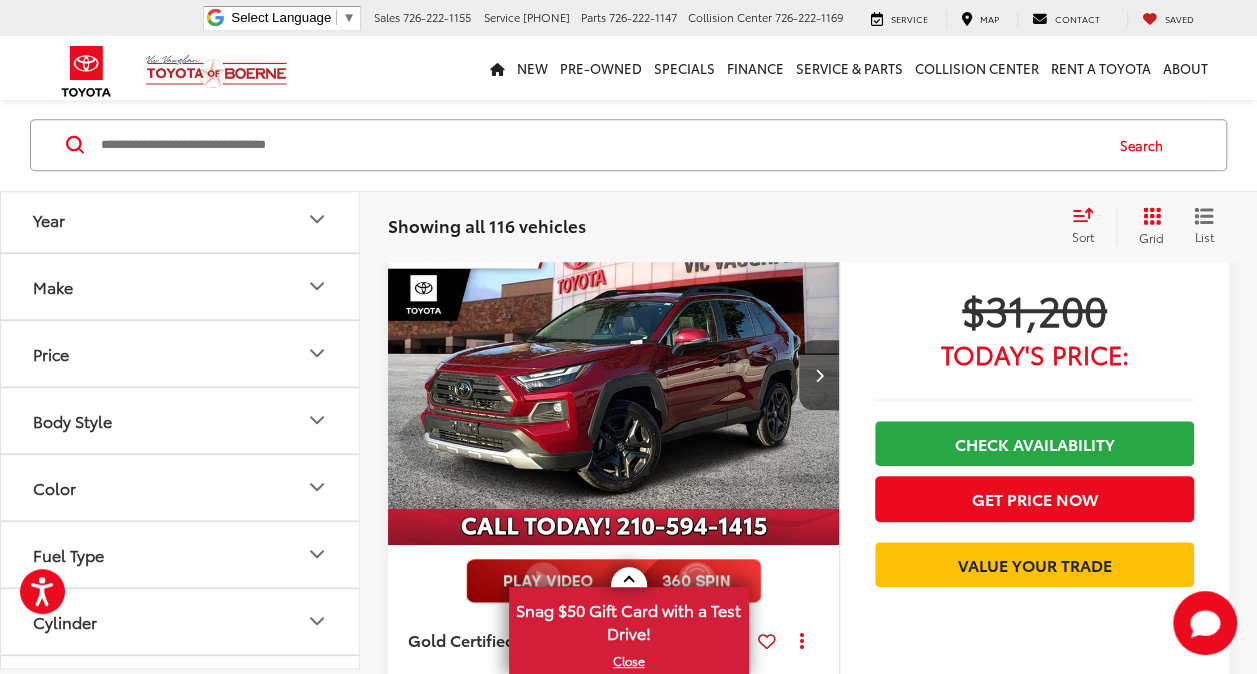 click at bounding box center (600, 145) 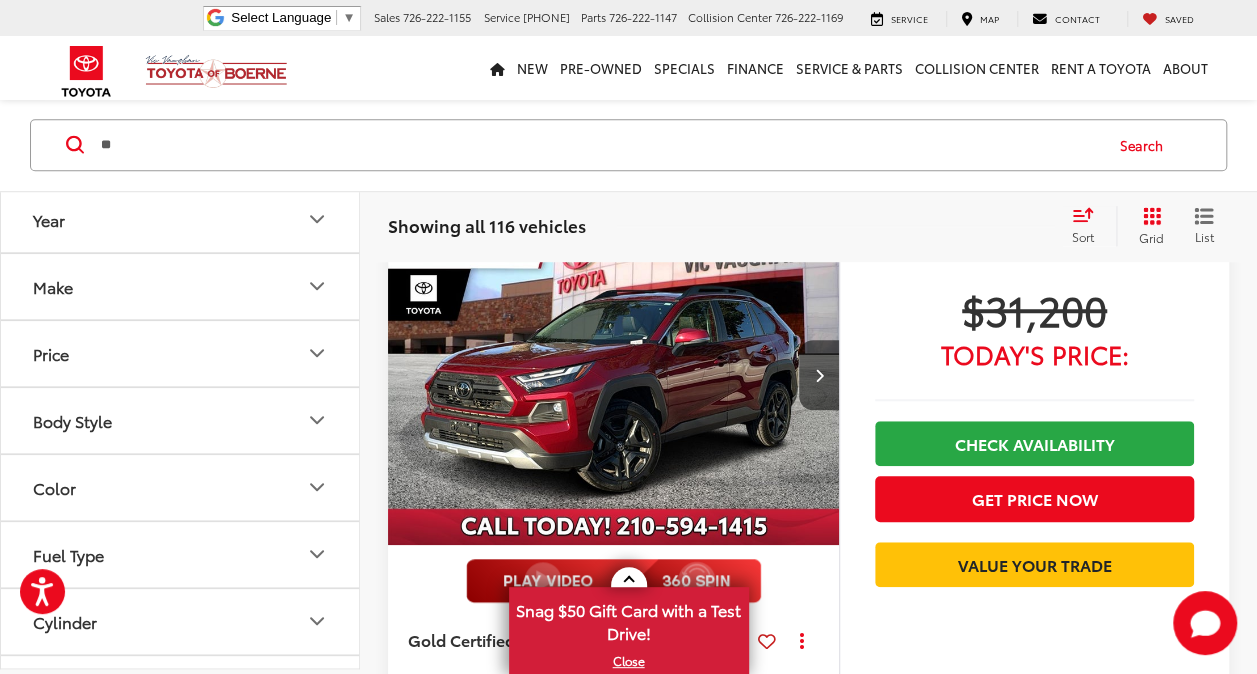 type on "*" 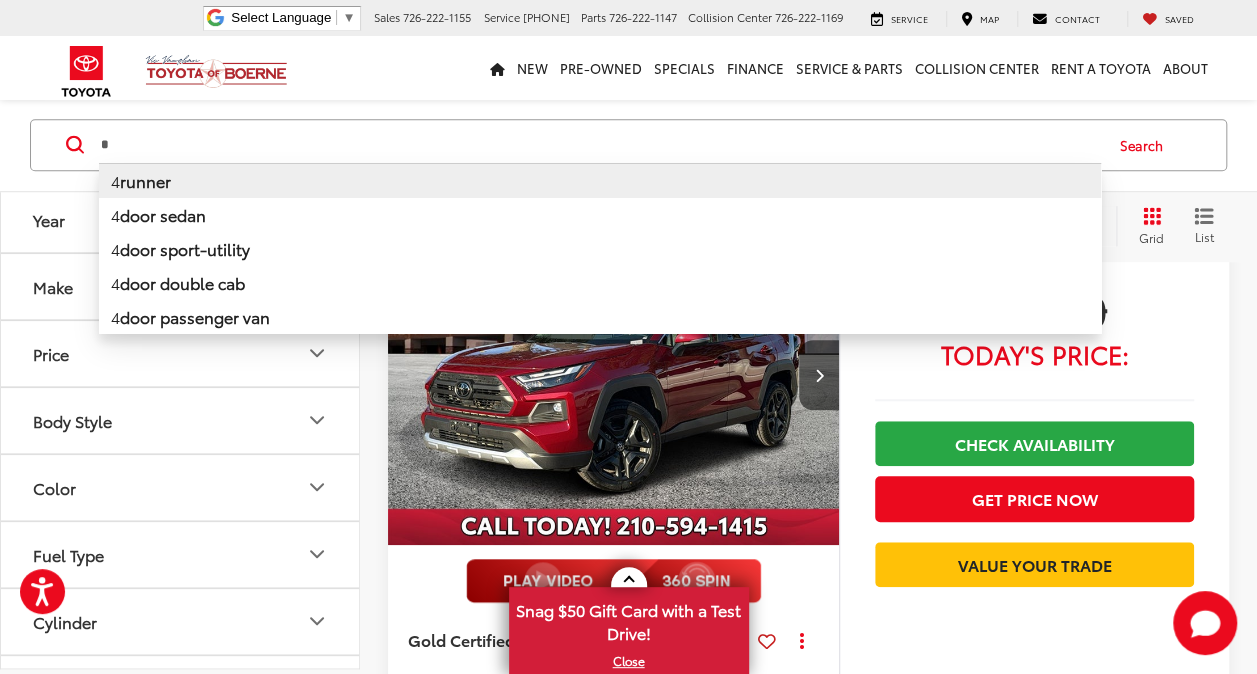 click on "runner" at bounding box center (145, 180) 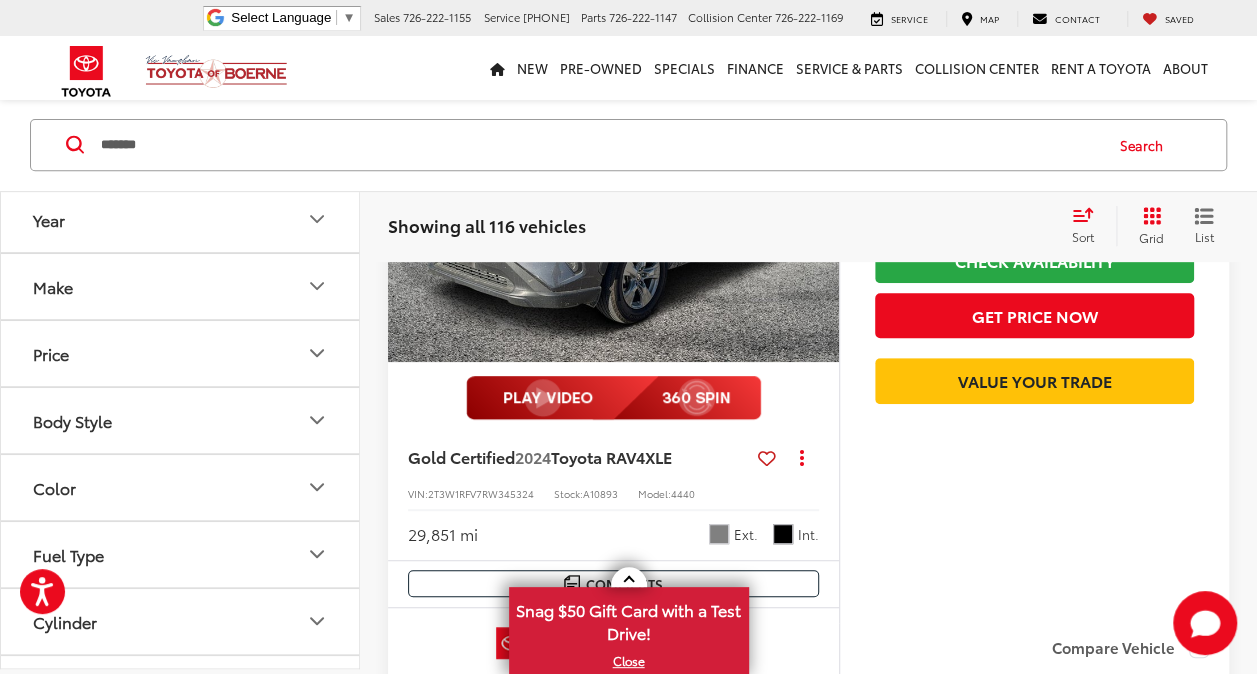 scroll, scrollTop: 94, scrollLeft: 0, axis: vertical 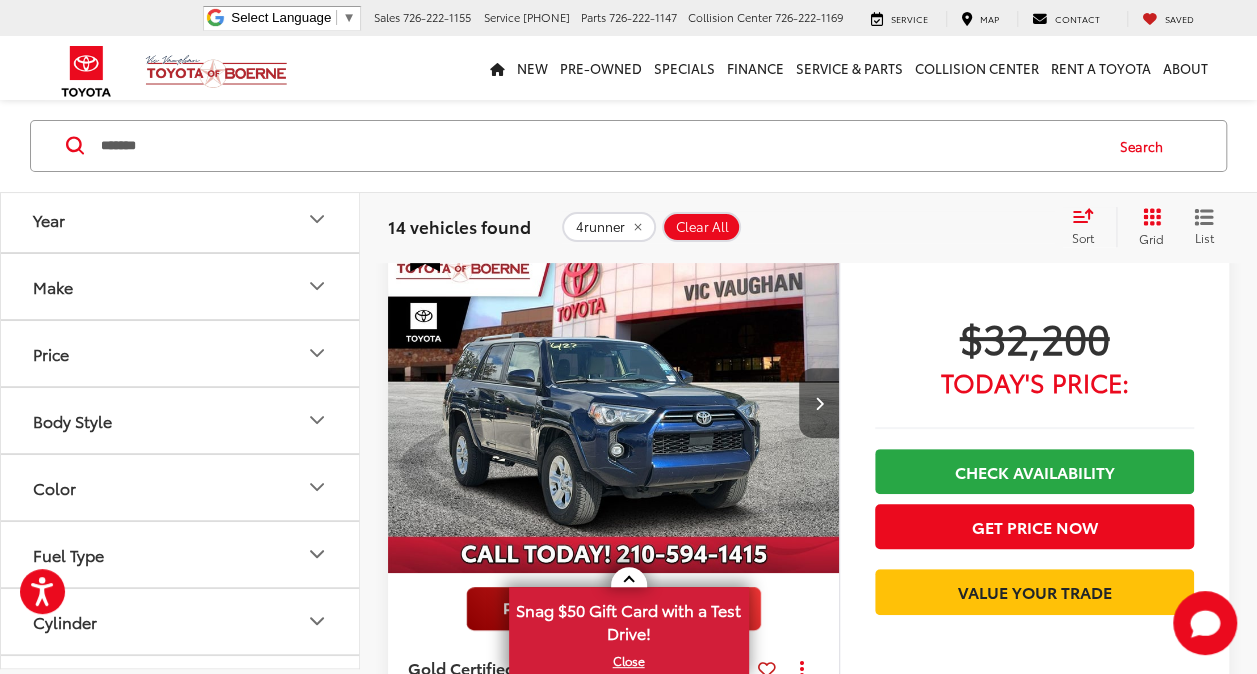 click at bounding box center [819, 403] 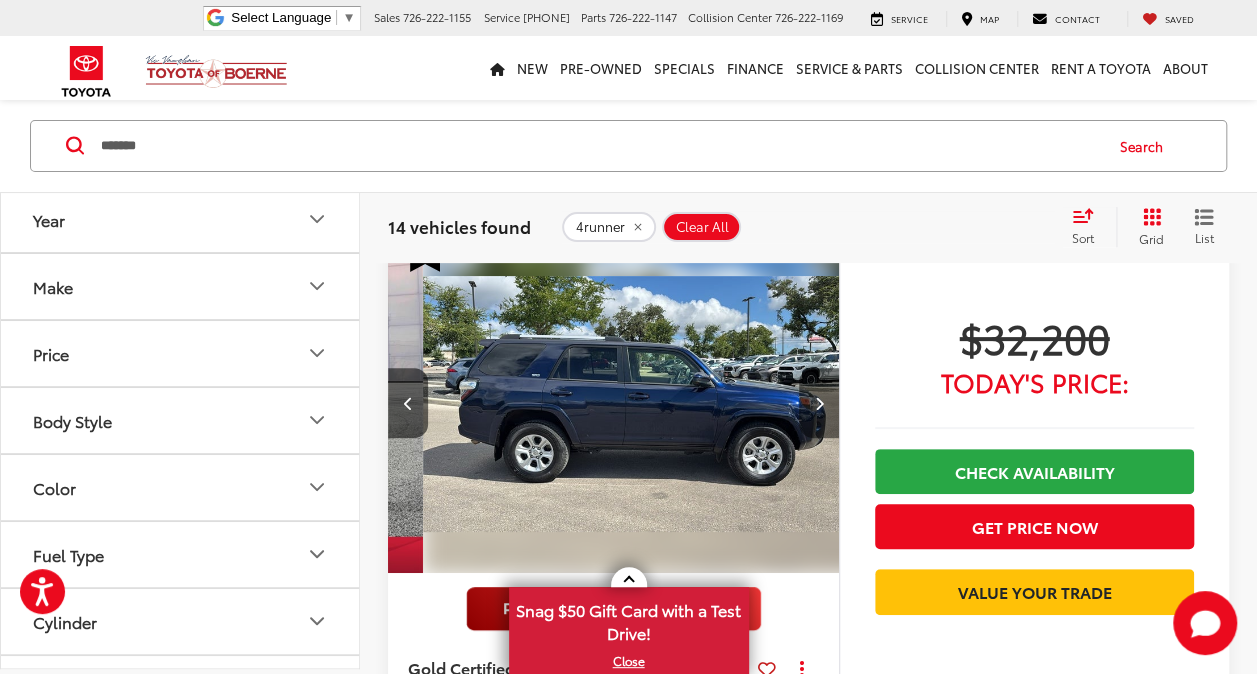 scroll, scrollTop: 0, scrollLeft: 454, axis: horizontal 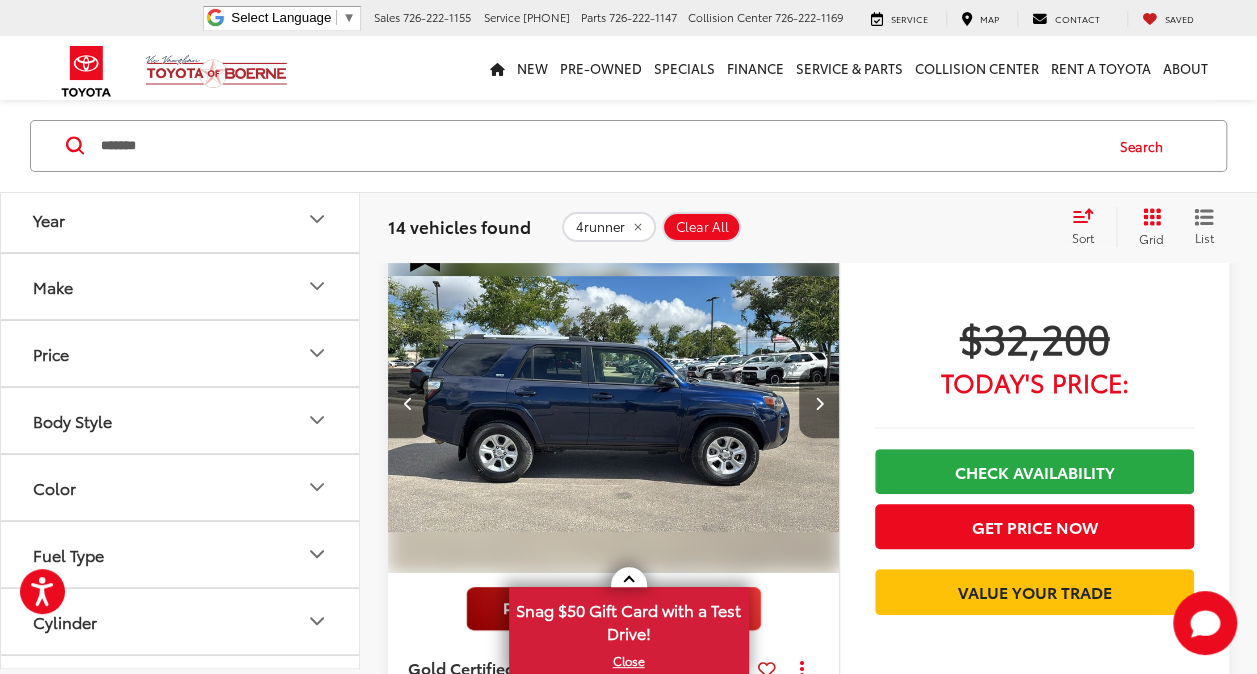 click at bounding box center [819, 403] 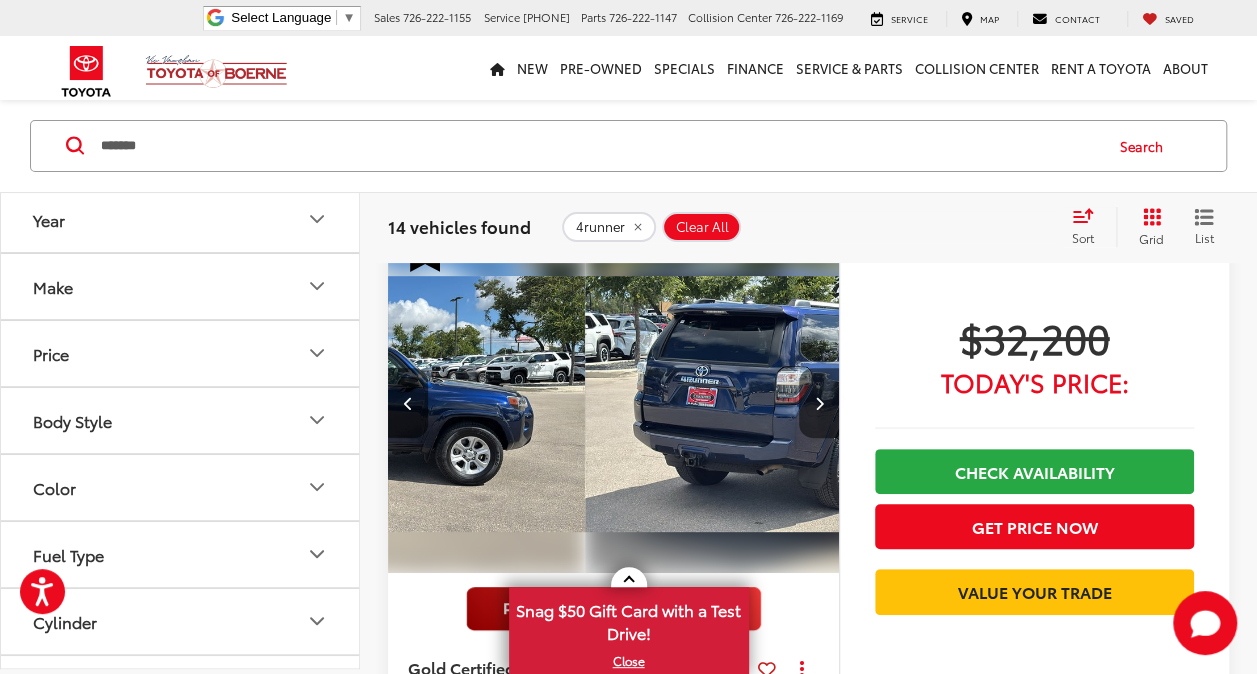 scroll, scrollTop: 0, scrollLeft: 907, axis: horizontal 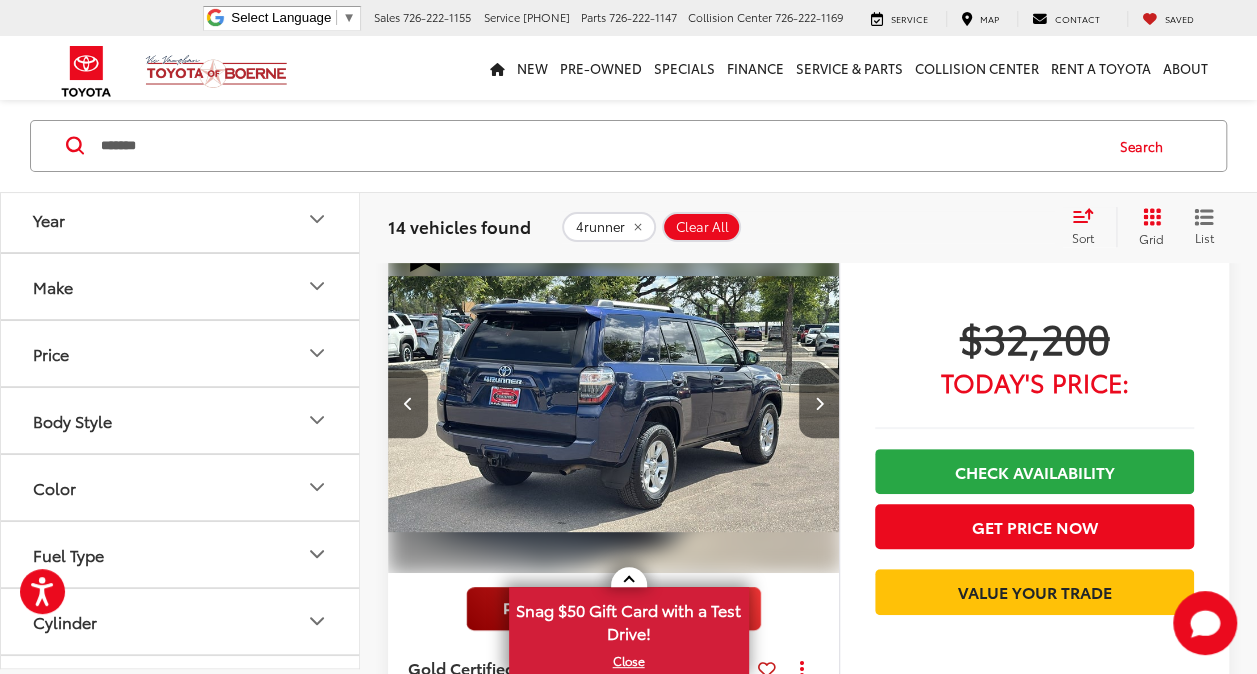 click at bounding box center [819, 403] 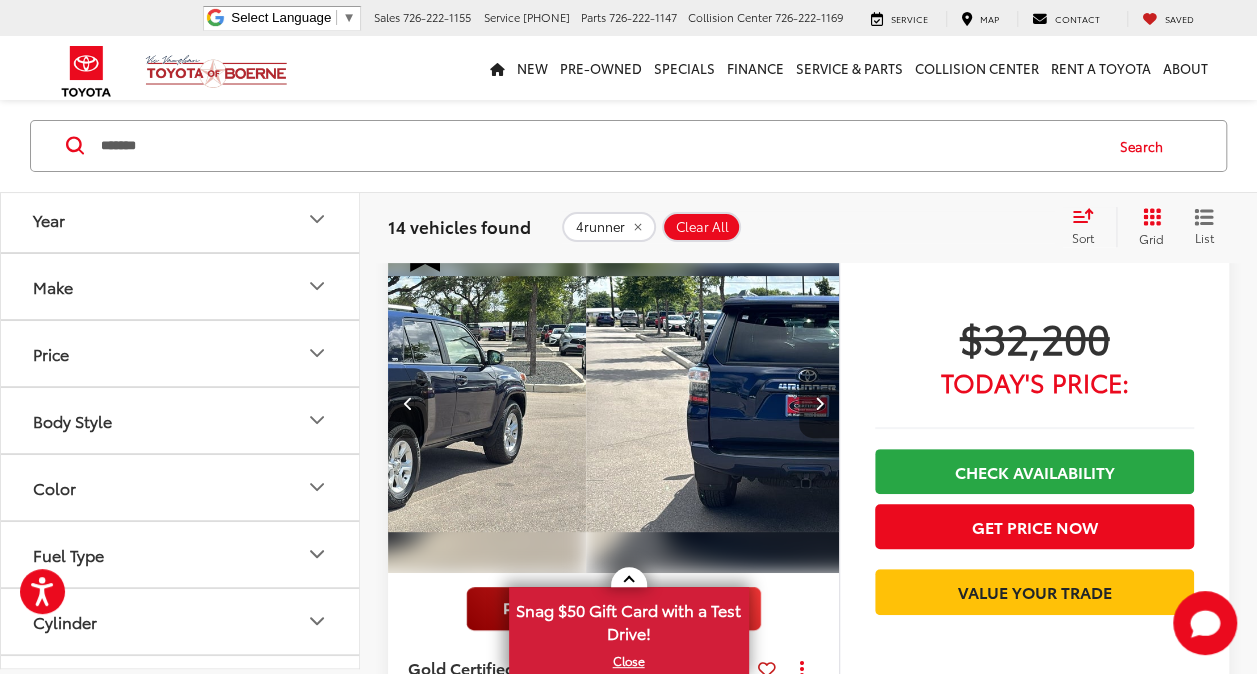 scroll, scrollTop: 0, scrollLeft: 1361, axis: horizontal 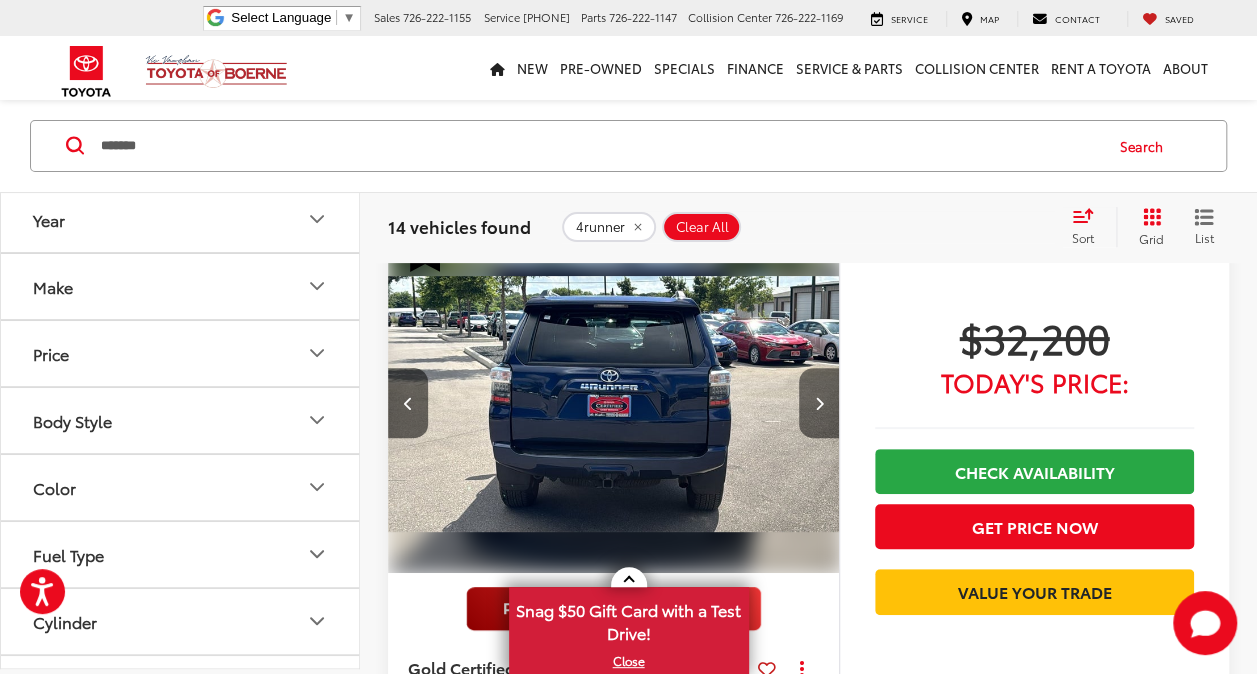click at bounding box center (819, 403) 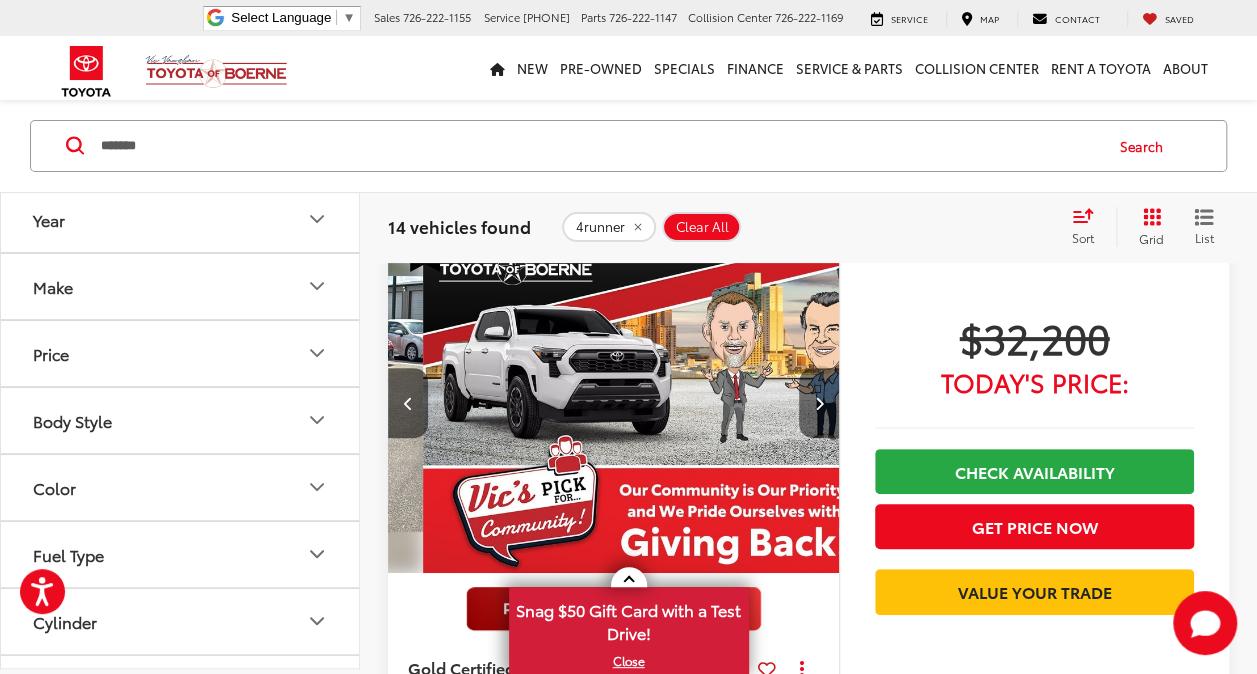 scroll, scrollTop: 0, scrollLeft: 1815, axis: horizontal 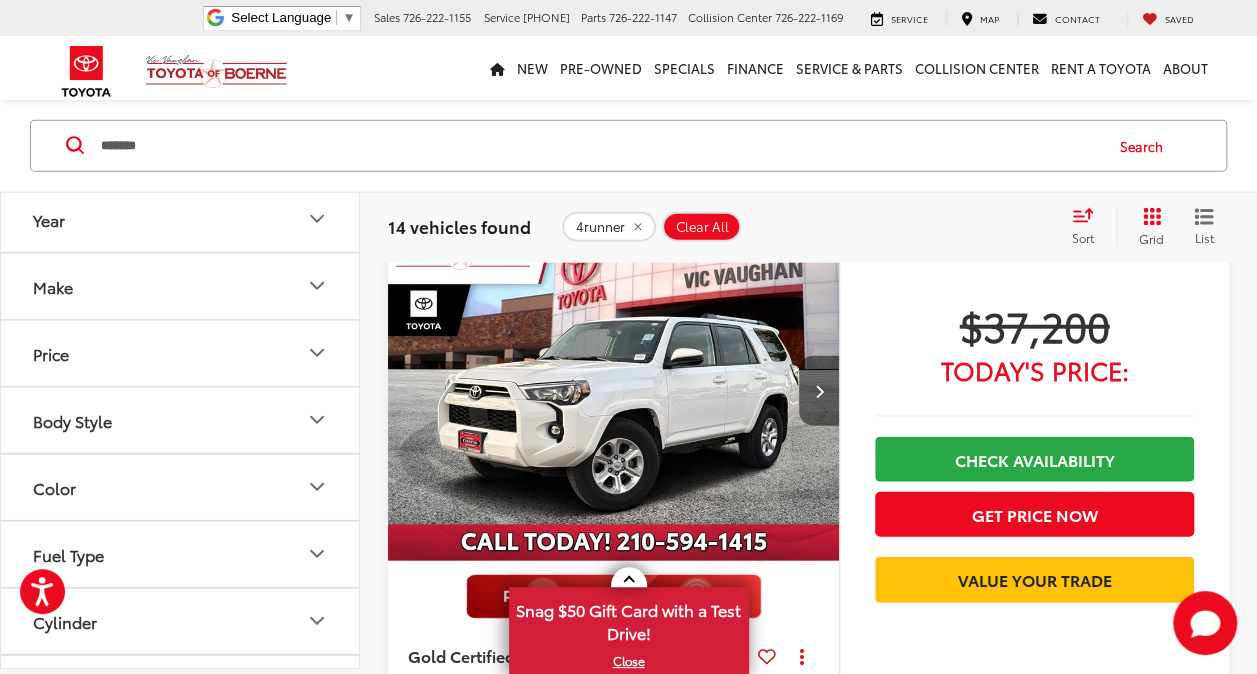 click at bounding box center [818, 391] 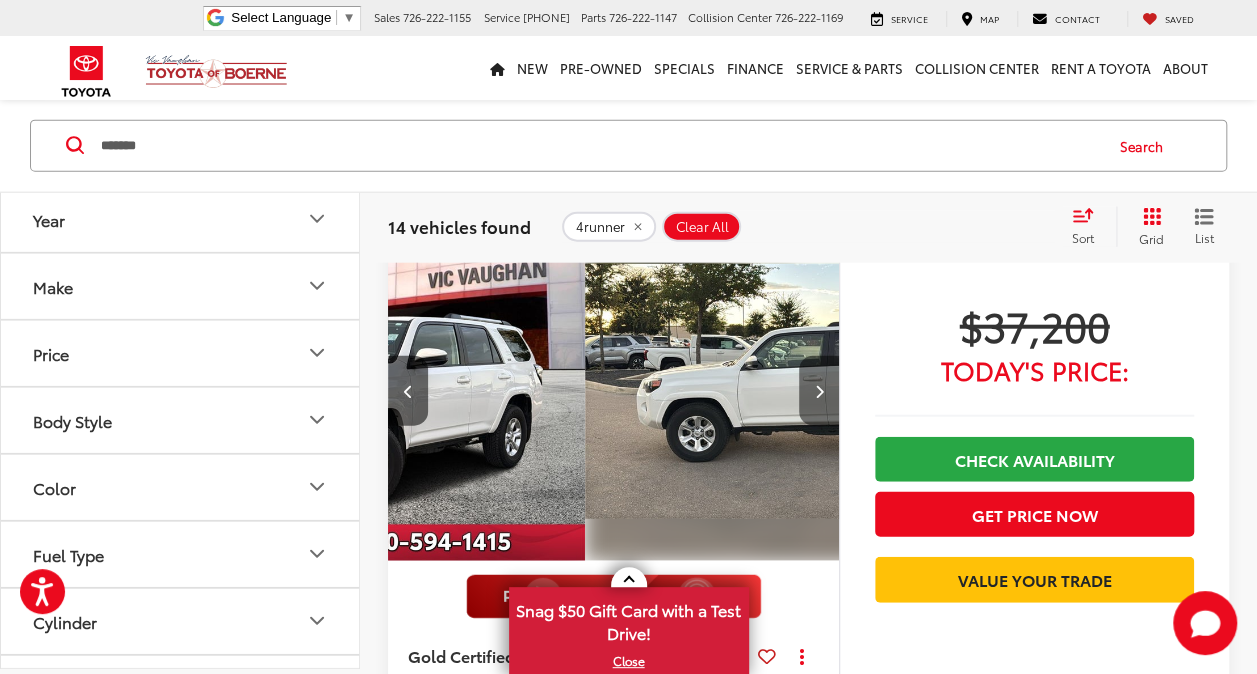 scroll, scrollTop: 0, scrollLeft: 454, axis: horizontal 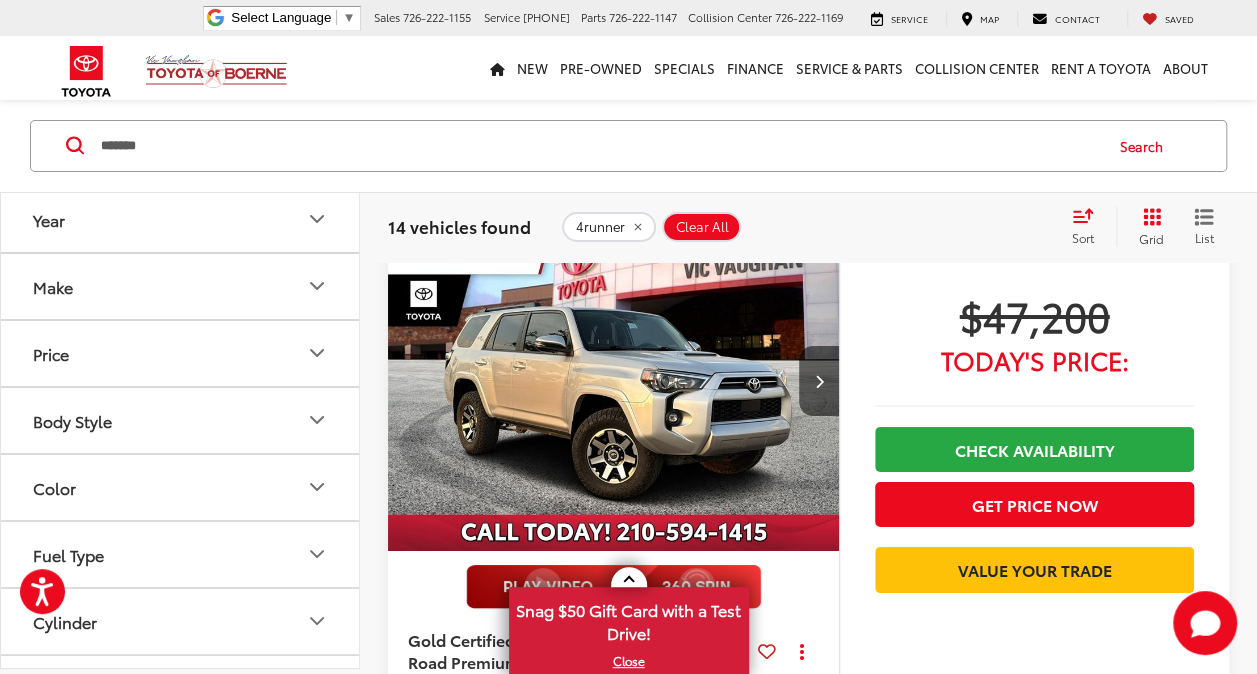 click at bounding box center (818, 381) 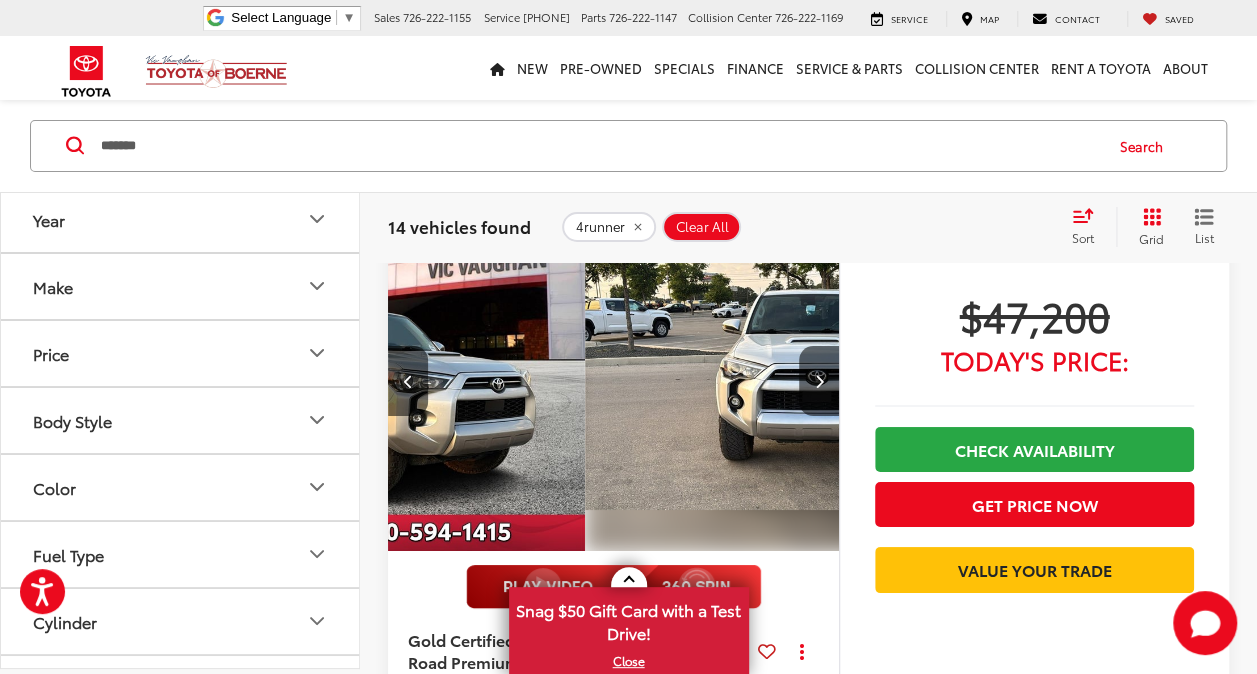 scroll, scrollTop: 0, scrollLeft: 454, axis: horizontal 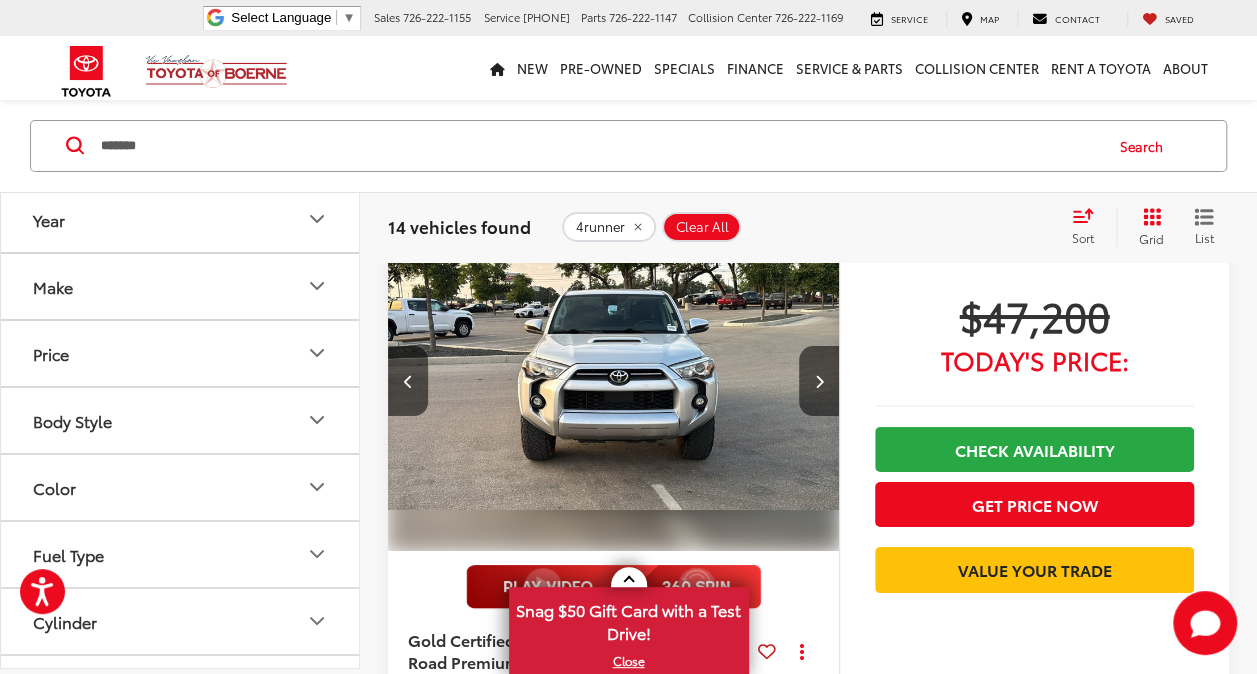 click at bounding box center [818, 381] 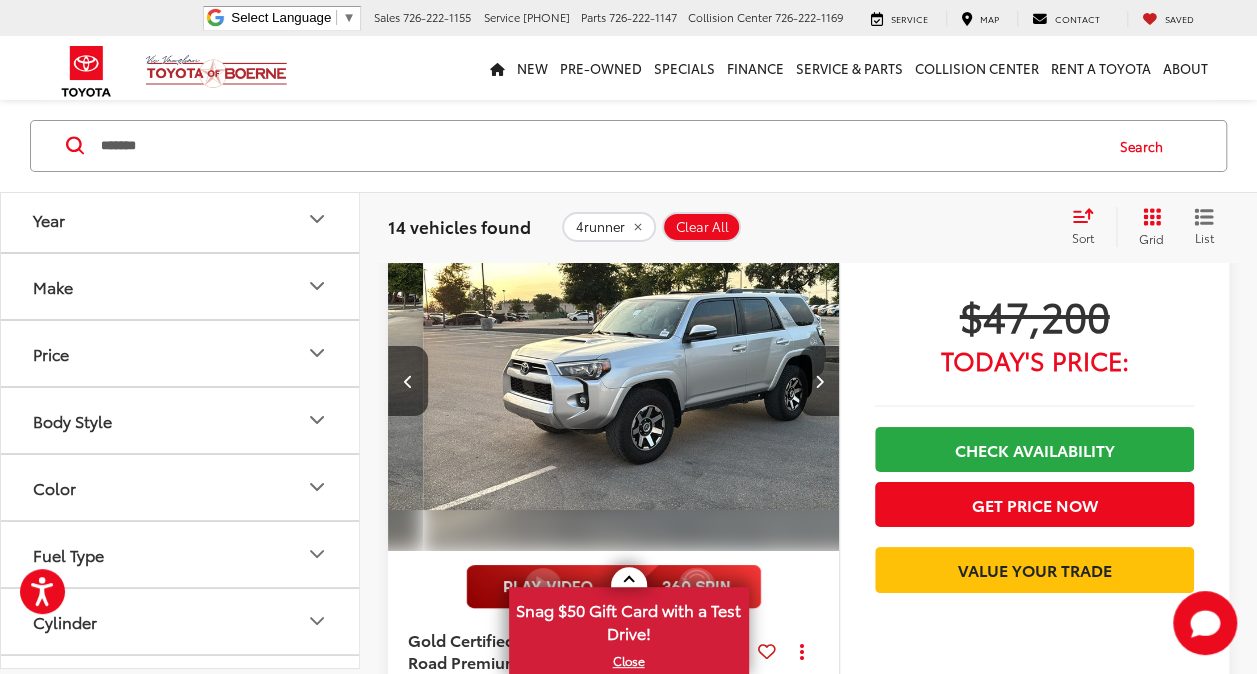 scroll, scrollTop: 0, scrollLeft: 907, axis: horizontal 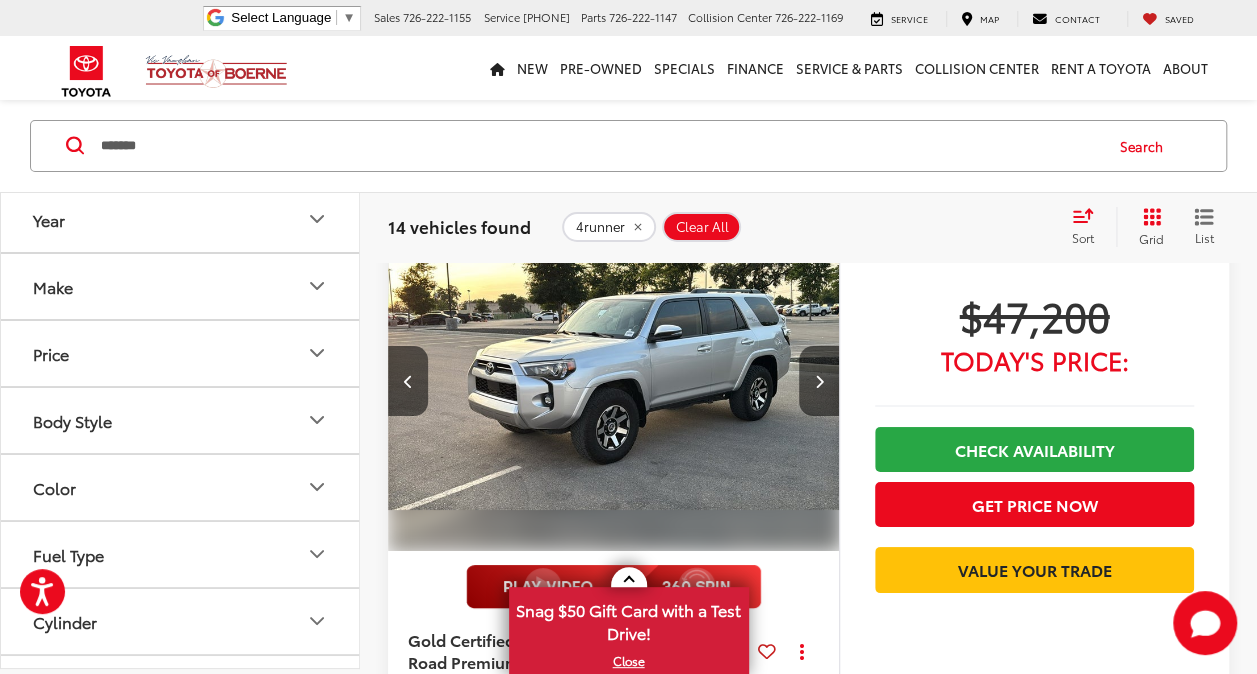 click at bounding box center (818, 381) 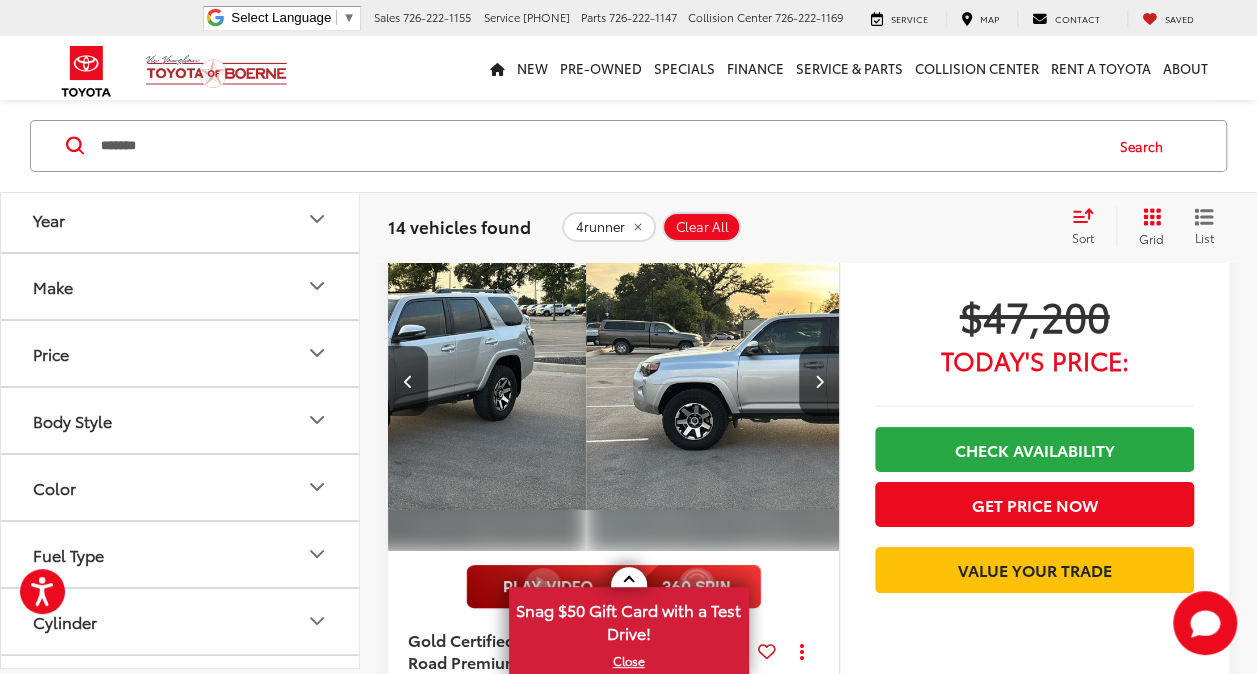 scroll, scrollTop: 0, scrollLeft: 1361, axis: horizontal 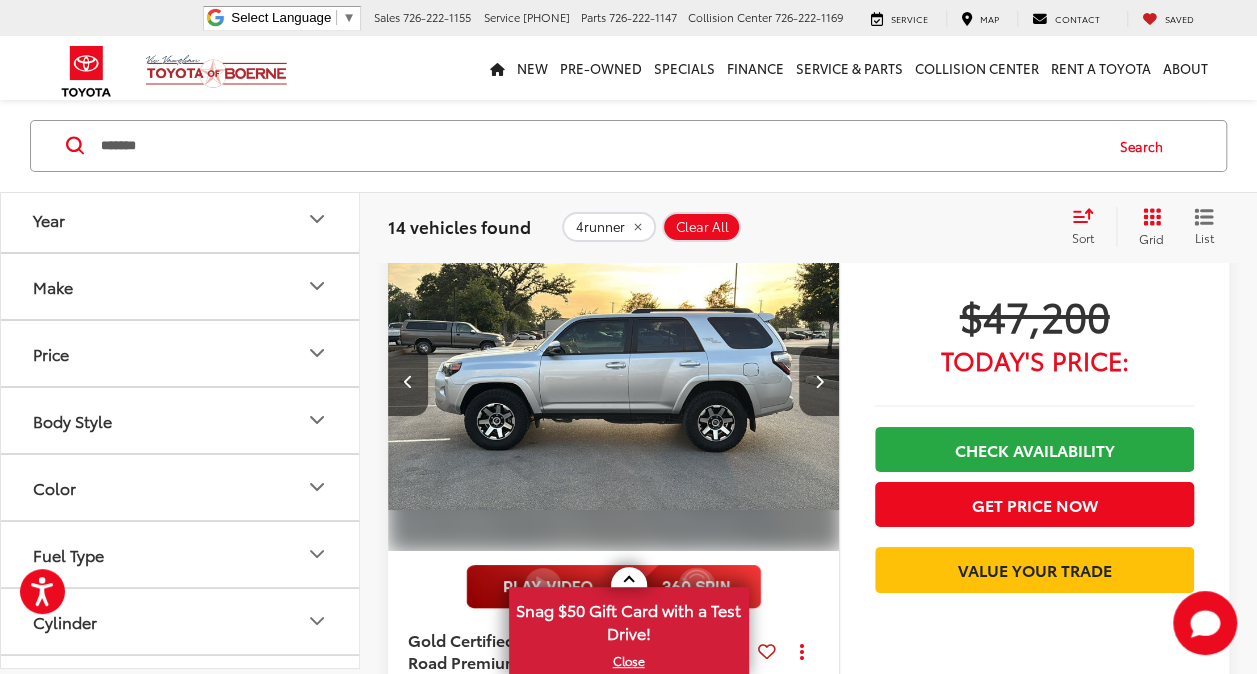 click at bounding box center (818, 381) 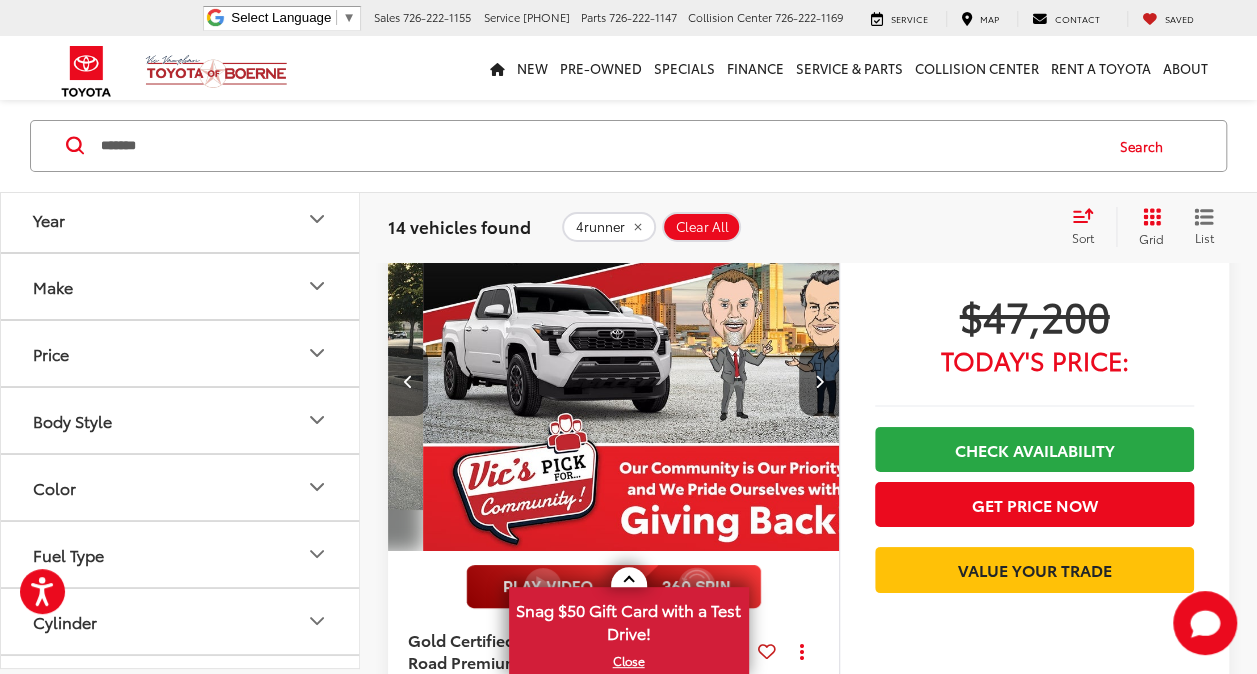 scroll, scrollTop: 0, scrollLeft: 1815, axis: horizontal 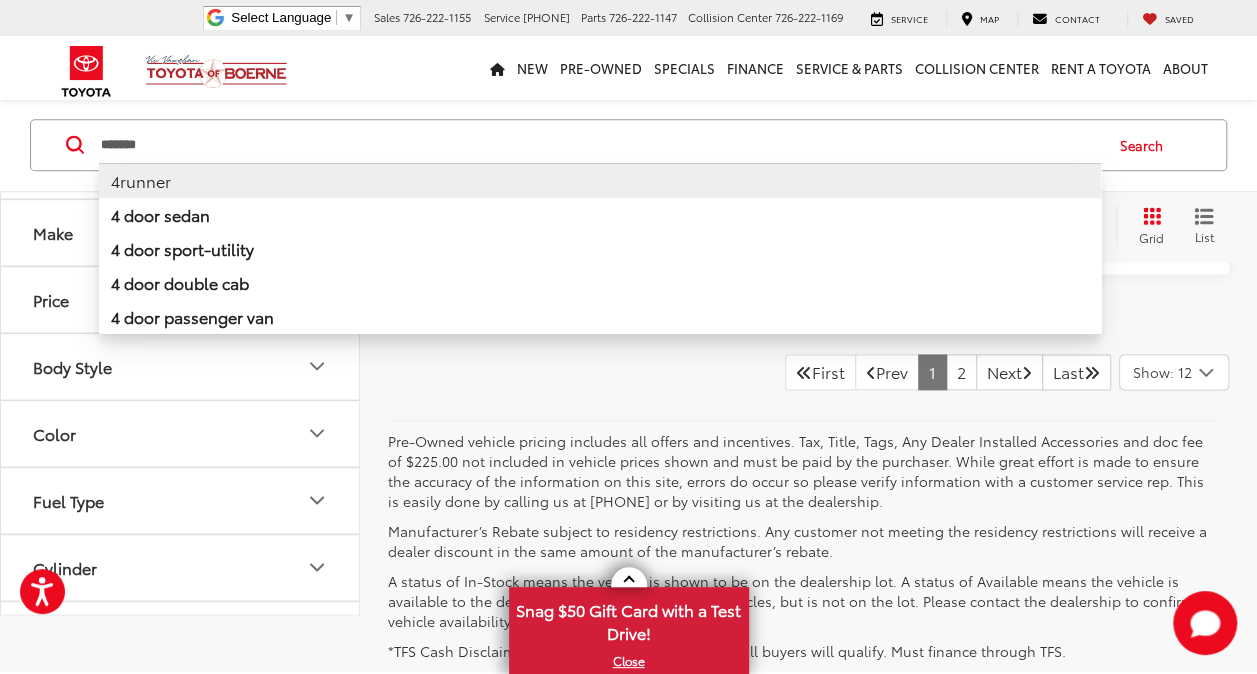 click on "*******" at bounding box center (600, 145) 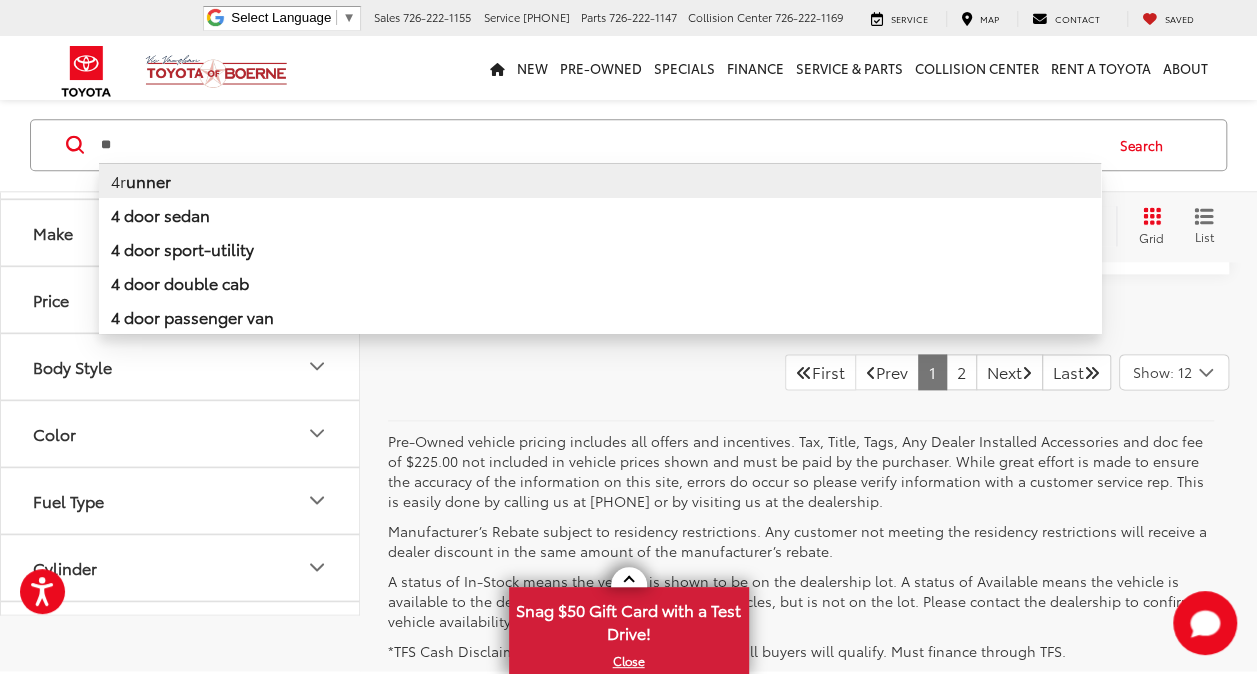 type on "*" 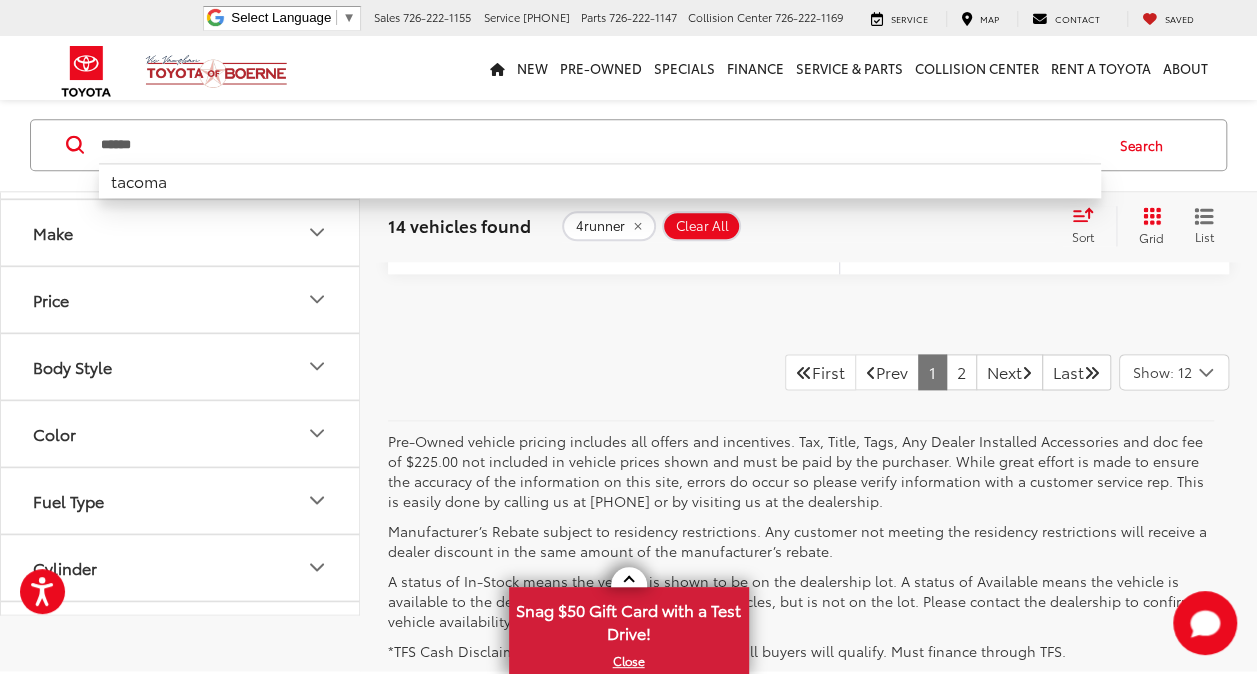 type on "******" 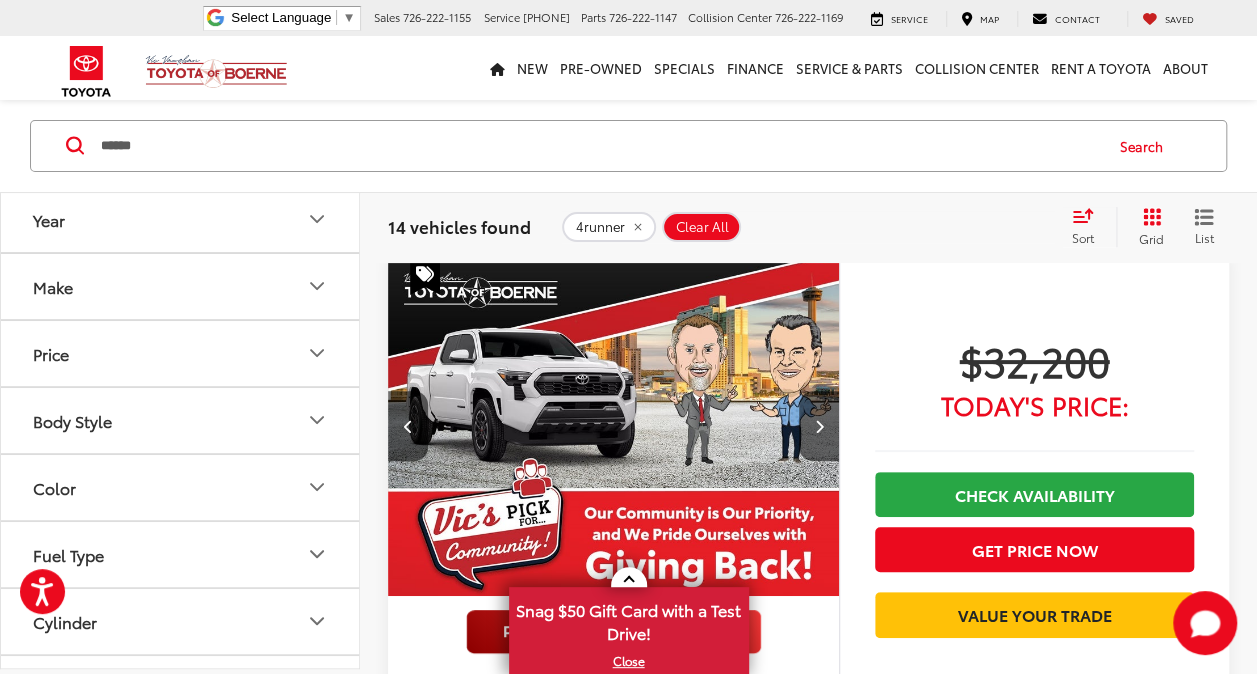 scroll, scrollTop: 94, scrollLeft: 0, axis: vertical 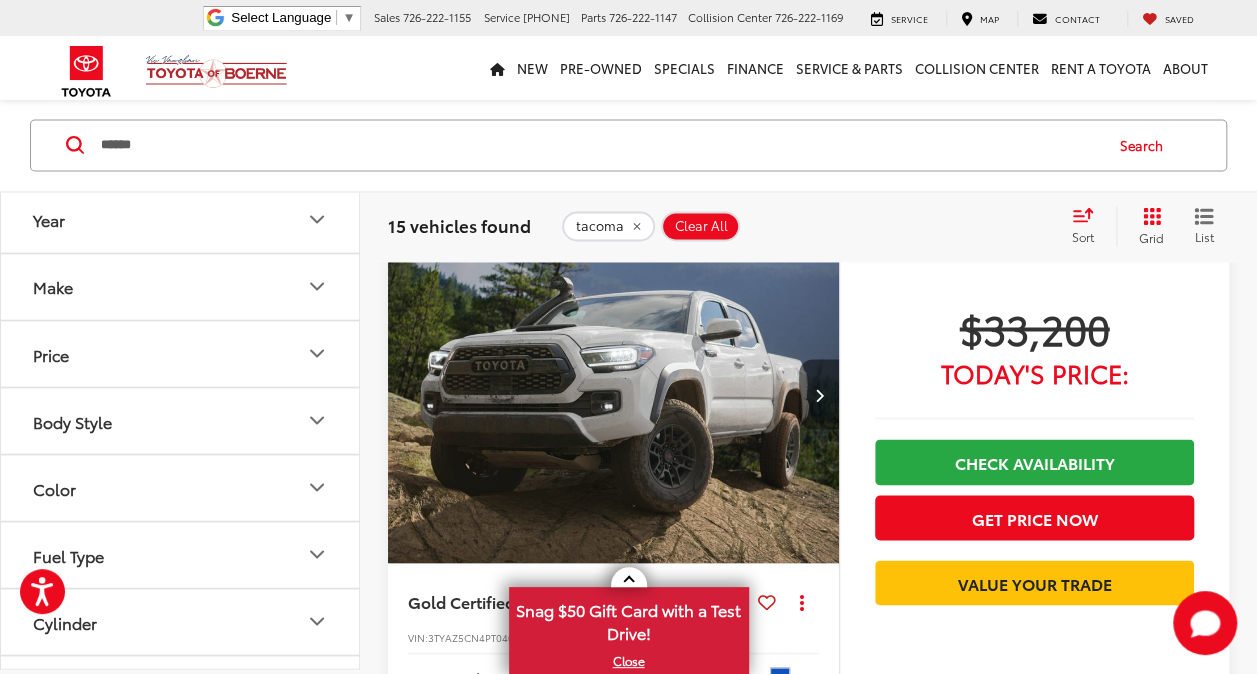 click at bounding box center (819, 394) 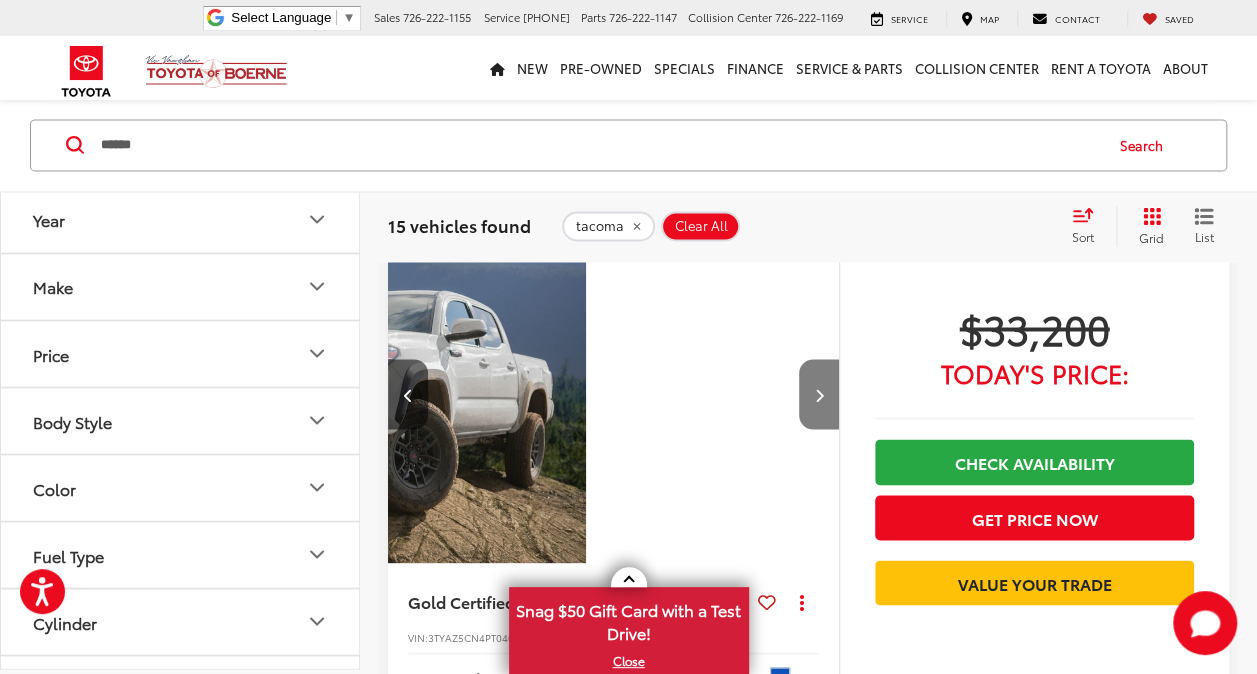 scroll, scrollTop: 0, scrollLeft: 454, axis: horizontal 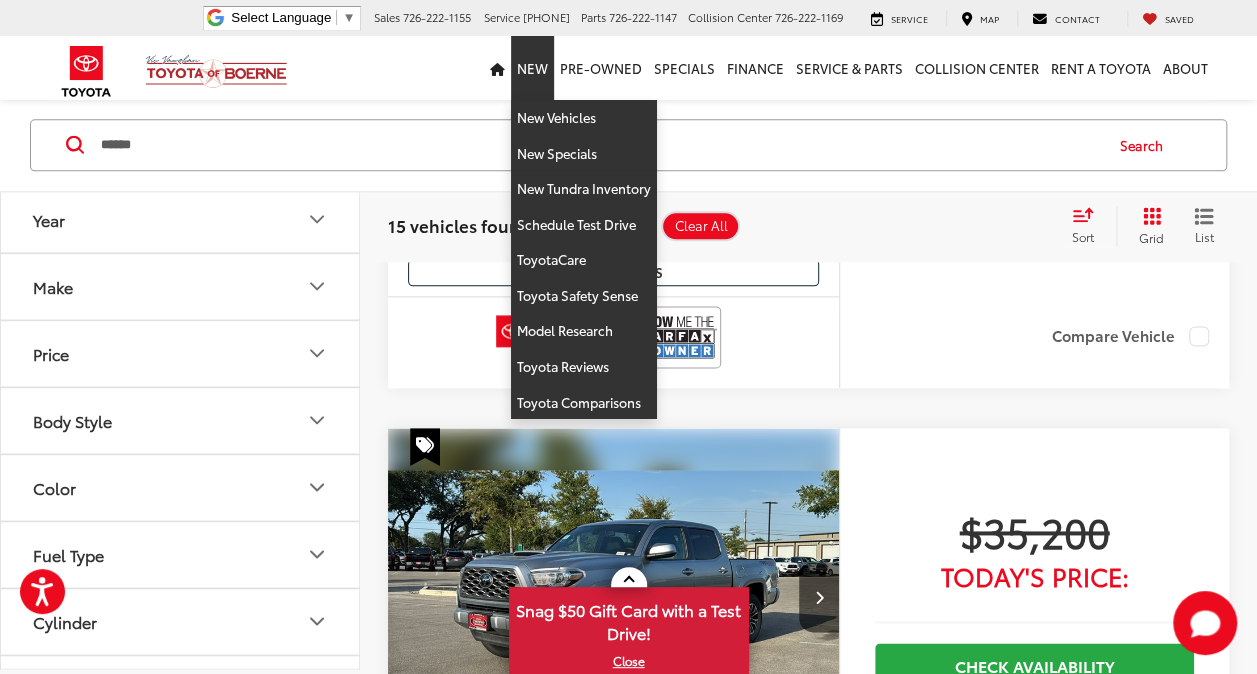 click on "New" at bounding box center (532, 68) 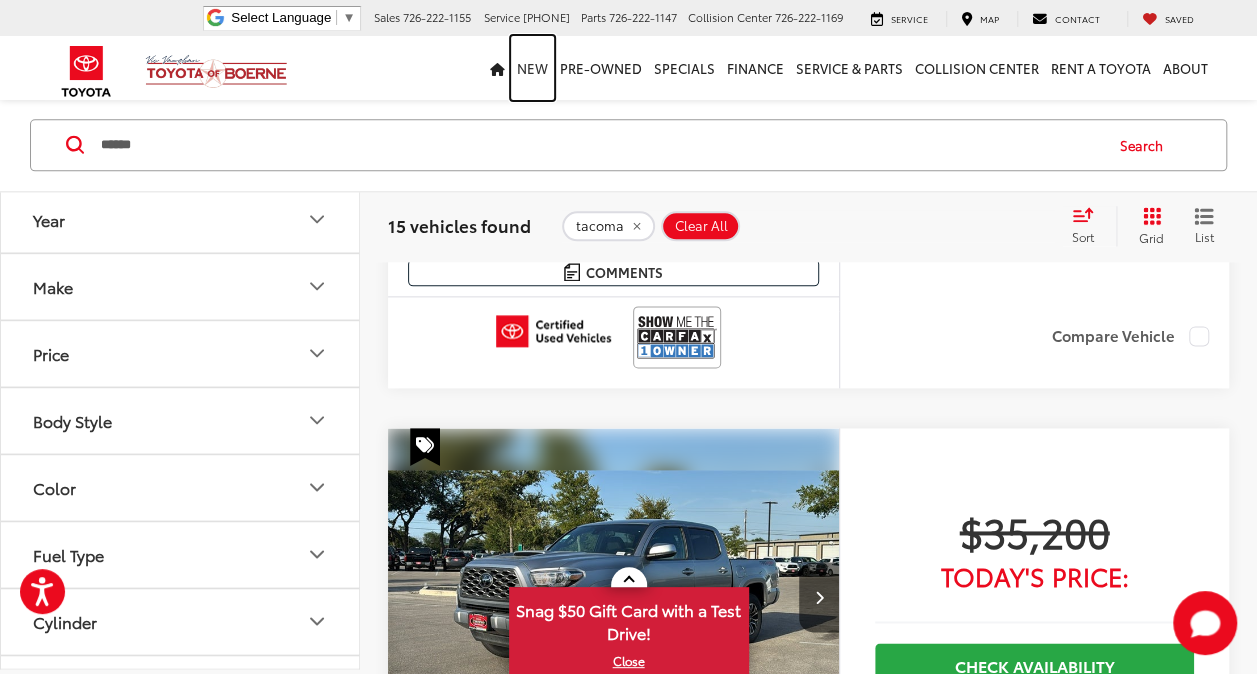 click on "New" at bounding box center (532, 68) 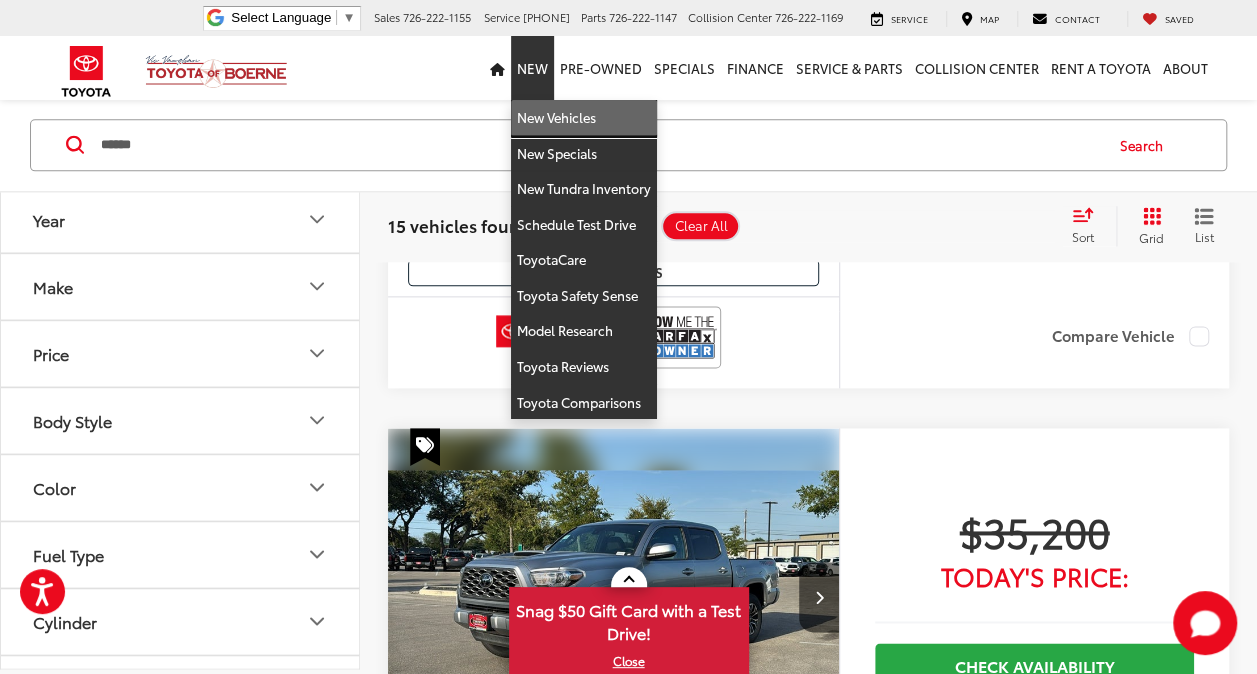 click on "New Vehicles" at bounding box center [584, 118] 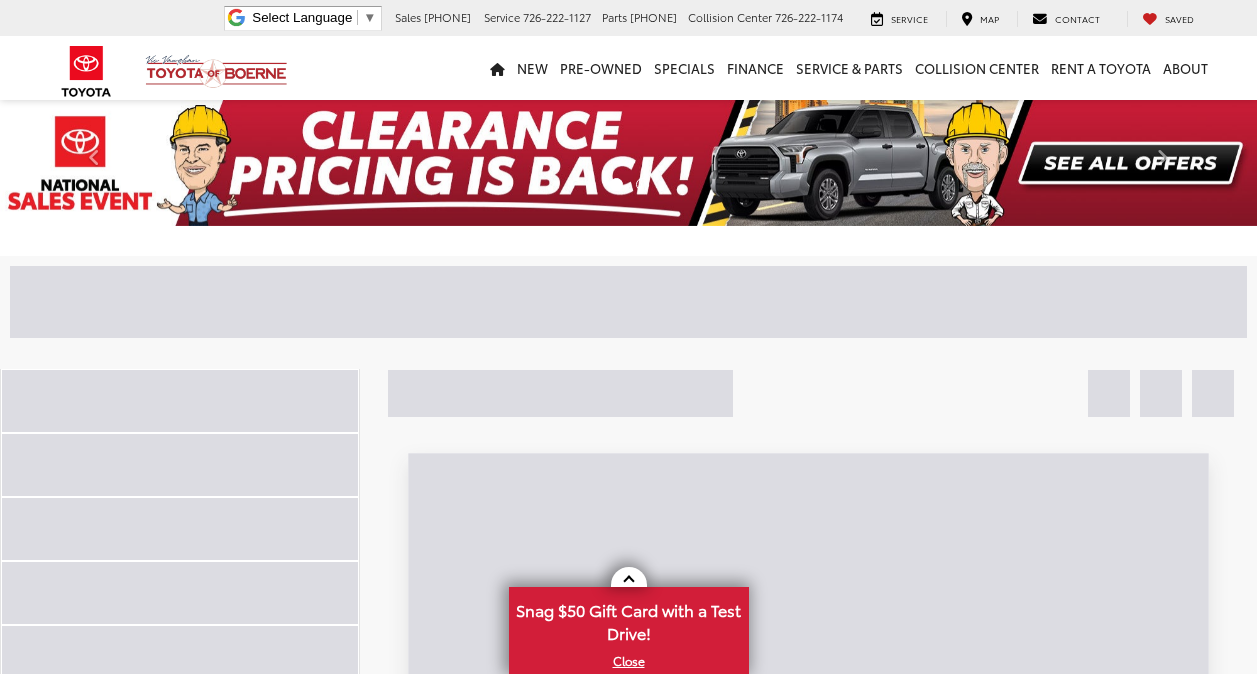 scroll, scrollTop: 0, scrollLeft: 0, axis: both 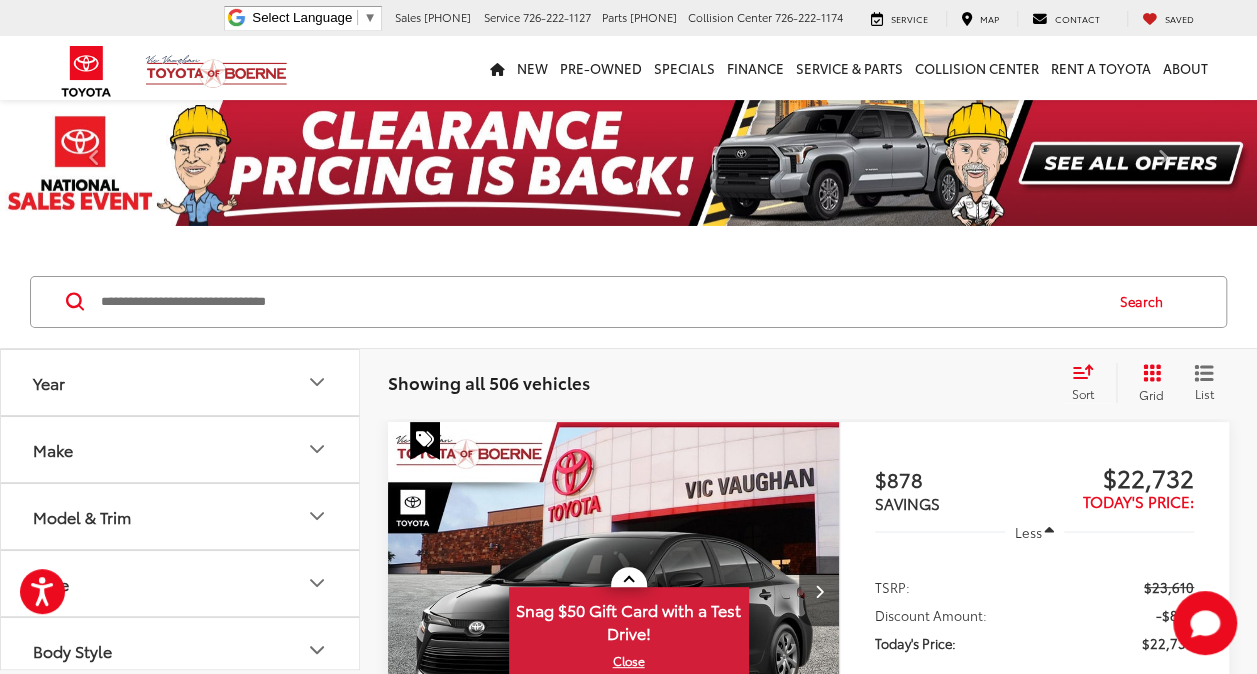 click at bounding box center [600, 302] 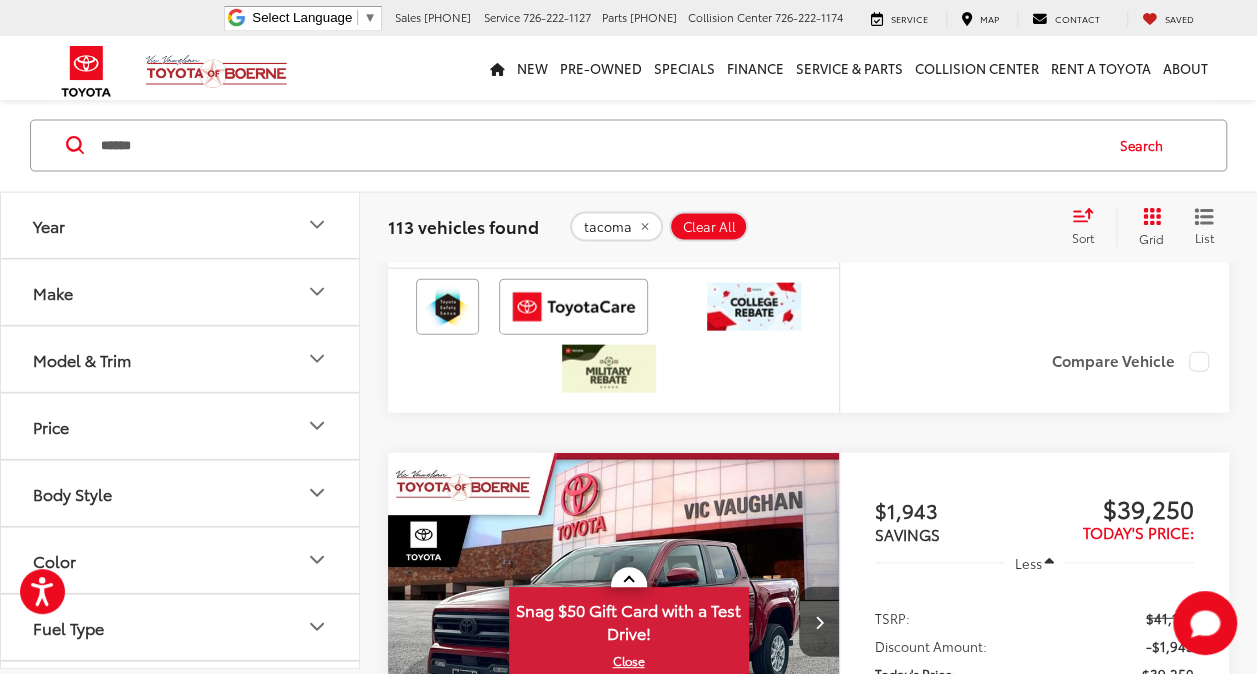 scroll, scrollTop: 6172, scrollLeft: 0, axis: vertical 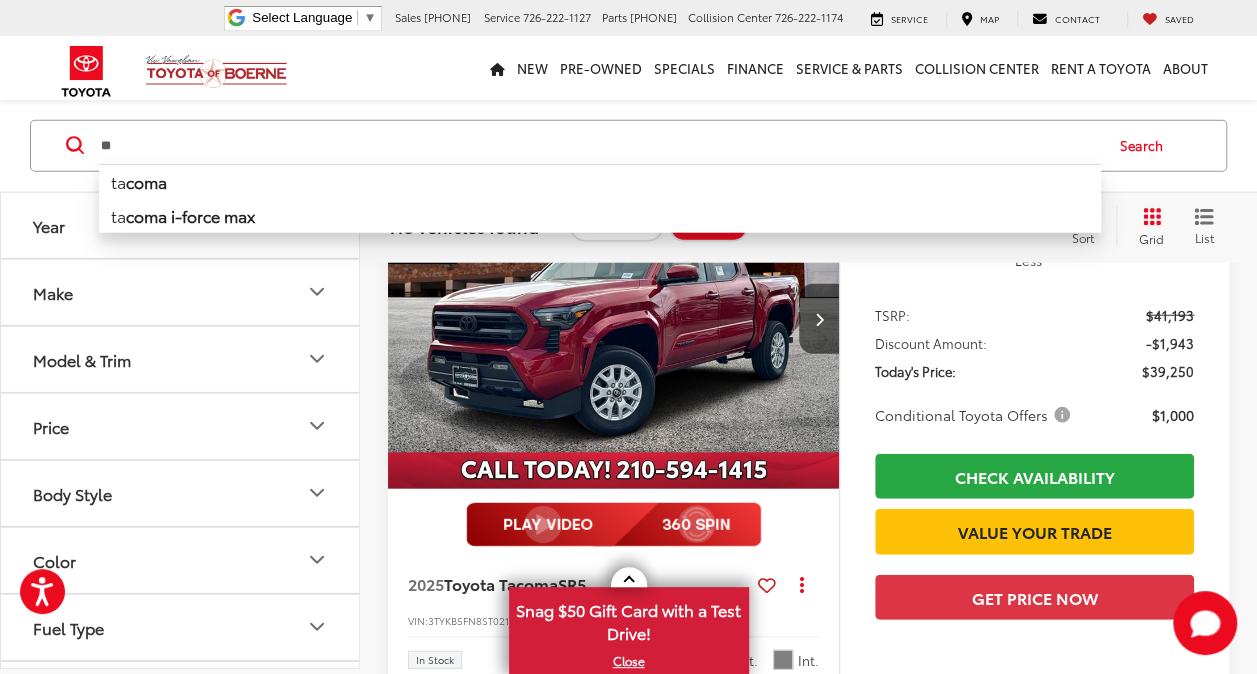 type on "*" 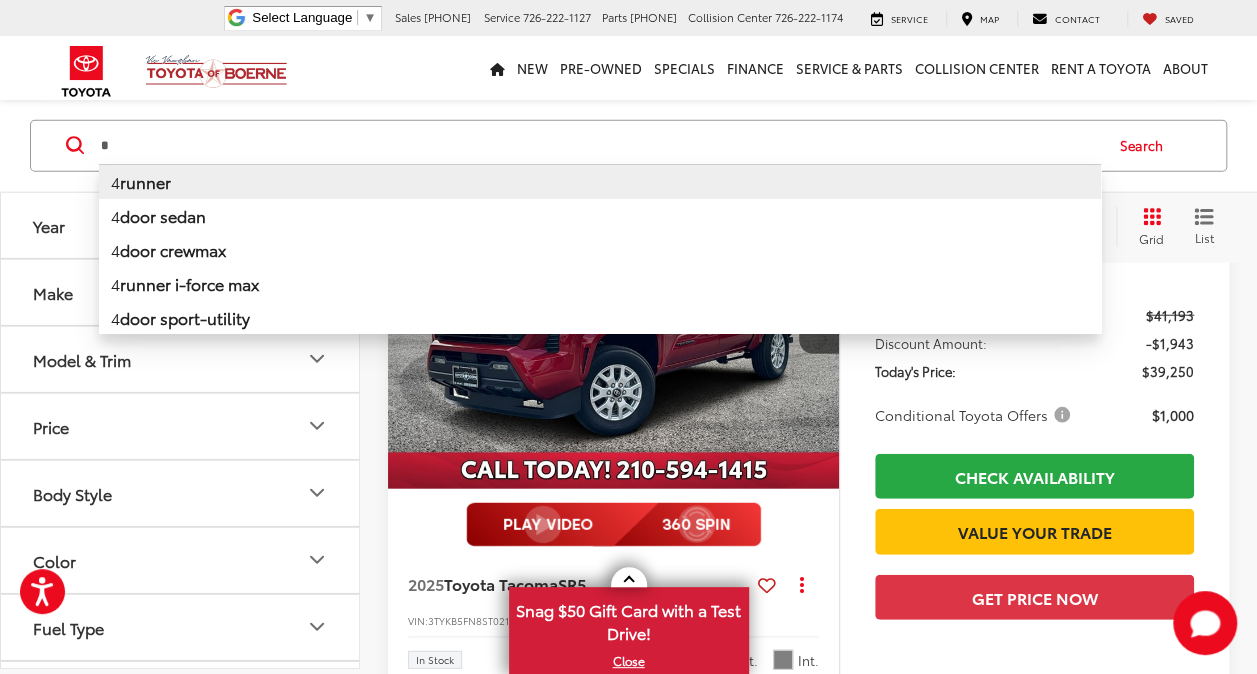 click on "4 runner" at bounding box center (600, 180) 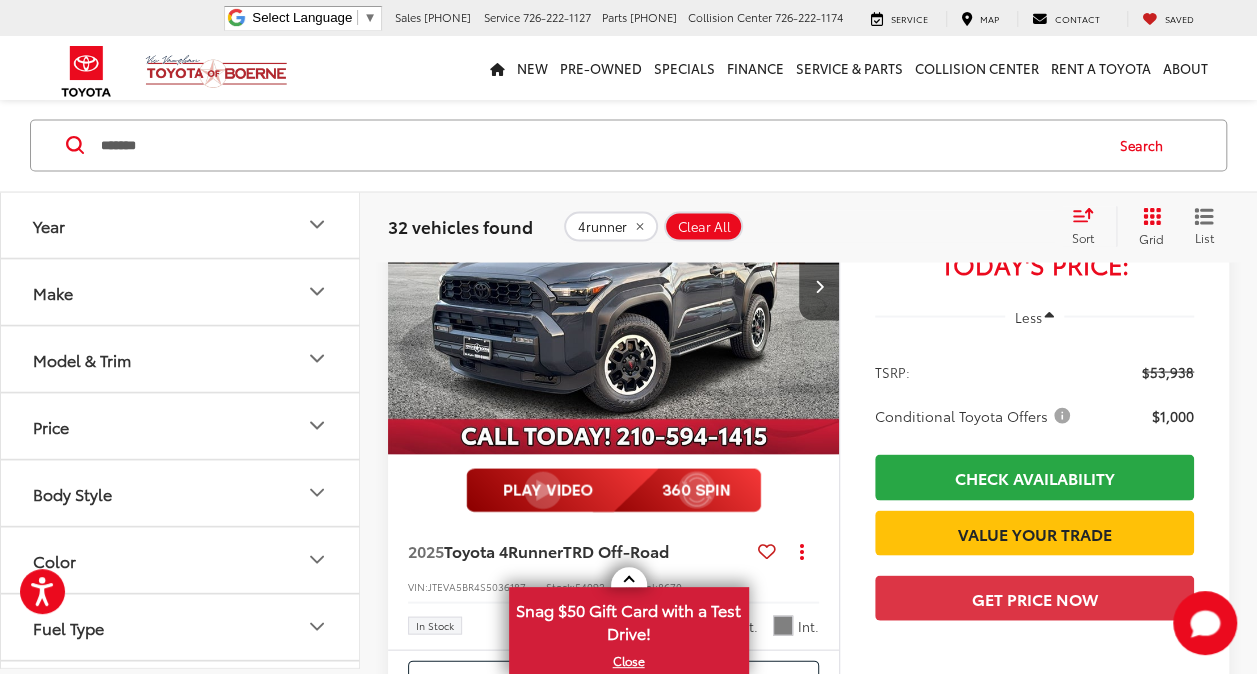 scroll, scrollTop: 5540, scrollLeft: 0, axis: vertical 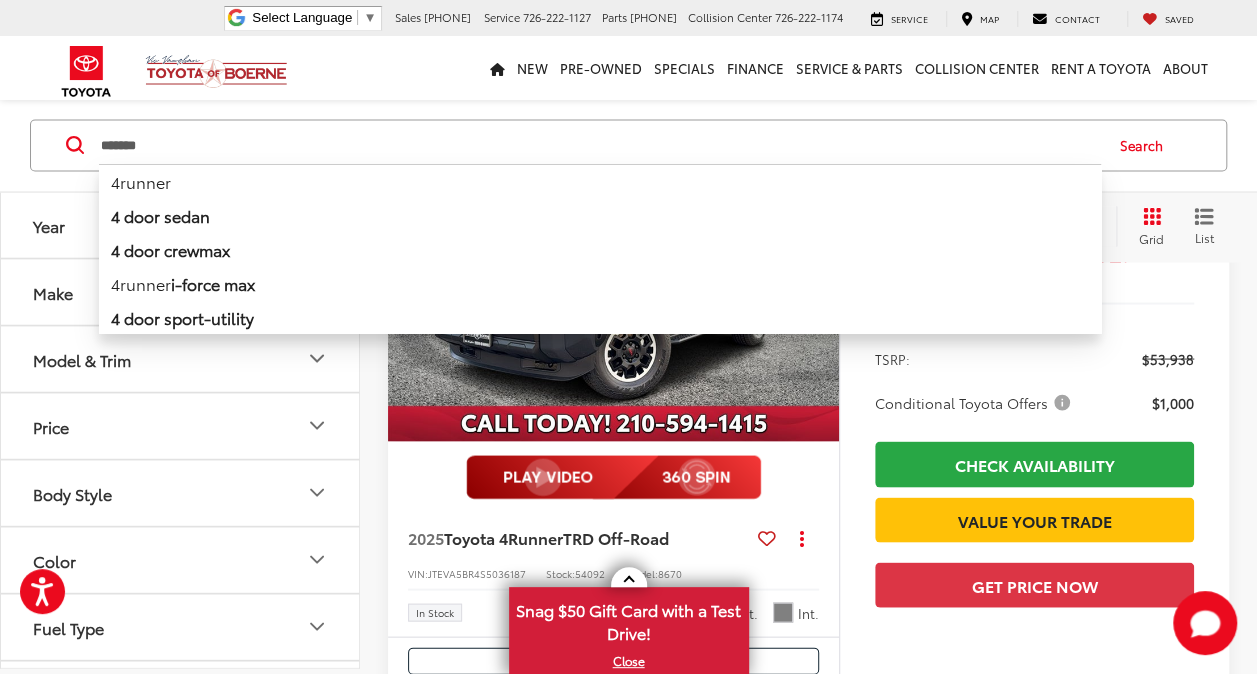 click on "*******" at bounding box center [600, 145] 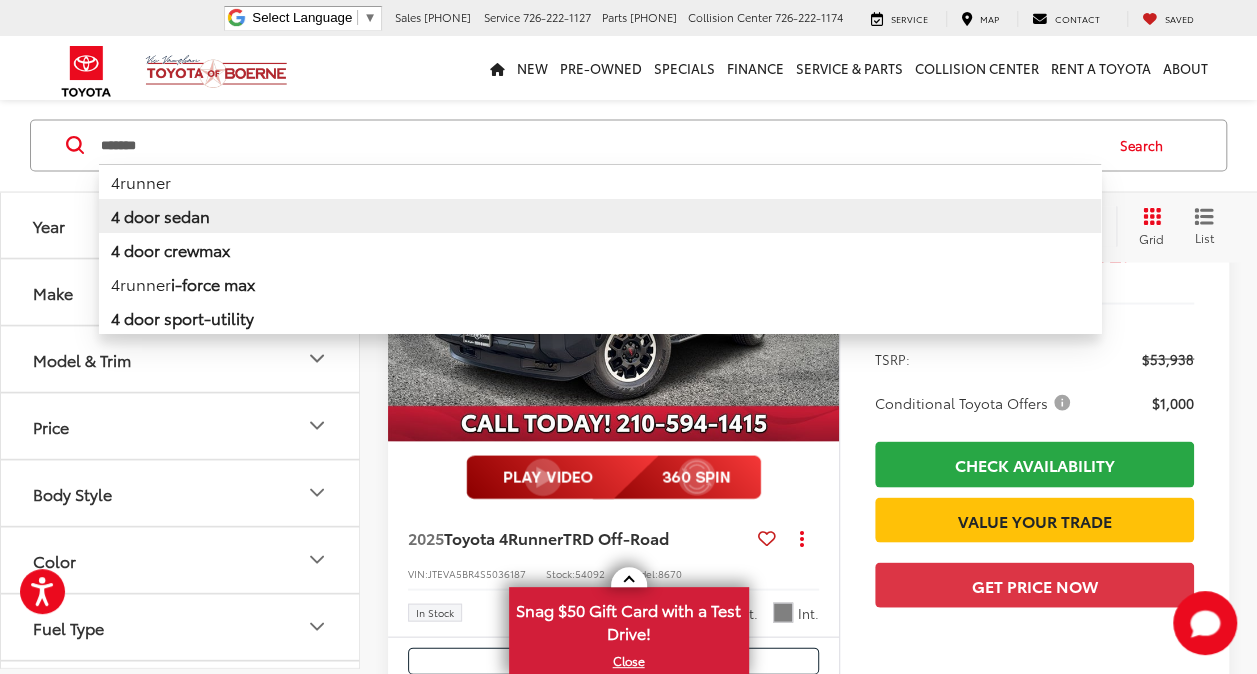 click on "4 door sedan" at bounding box center (160, 214) 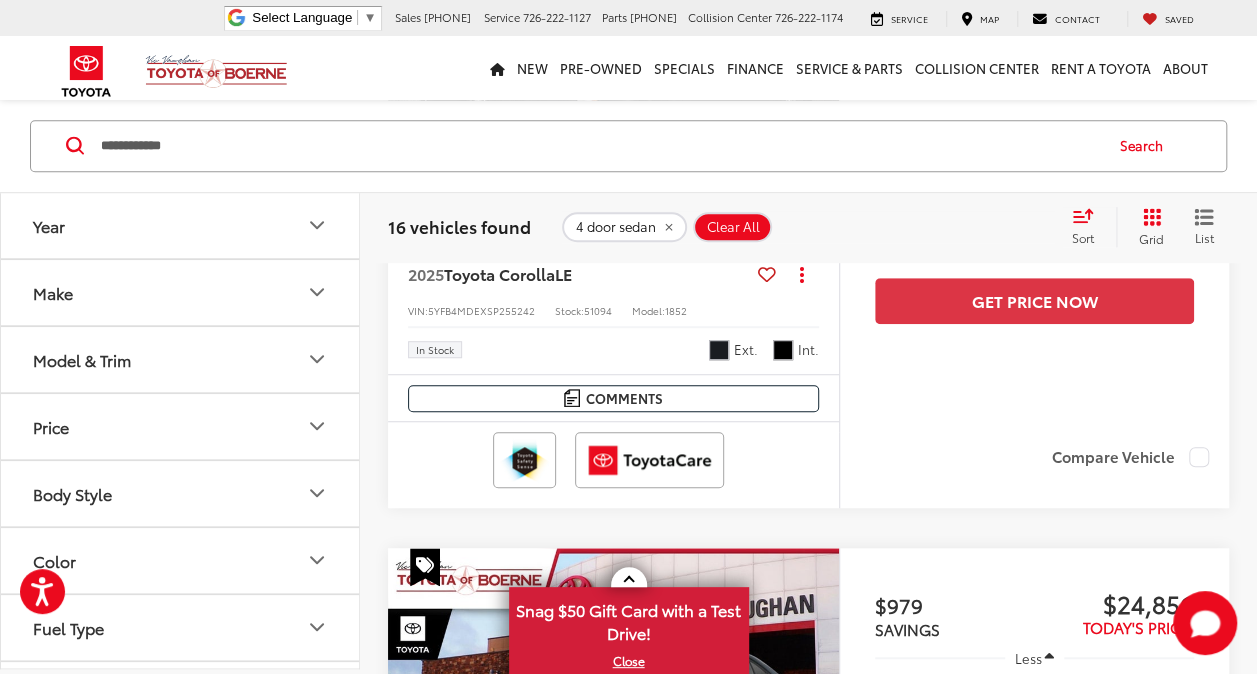 scroll, scrollTop: 525, scrollLeft: 0, axis: vertical 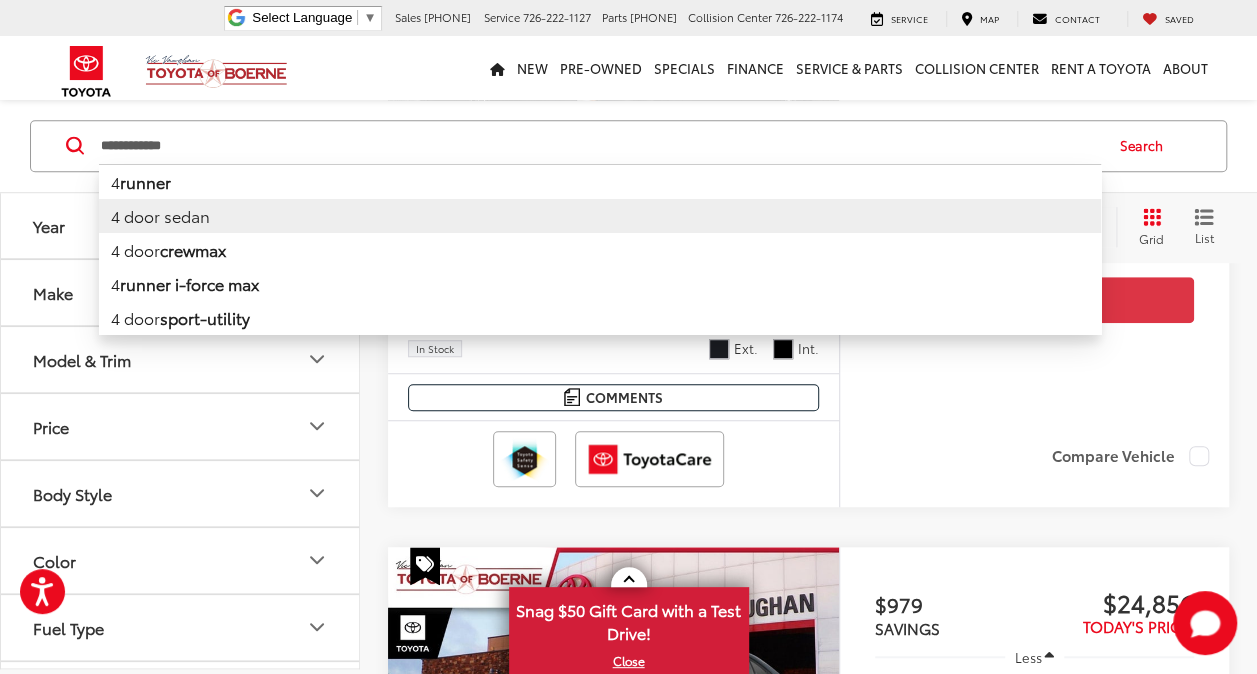 click on "**********" at bounding box center (600, 145) 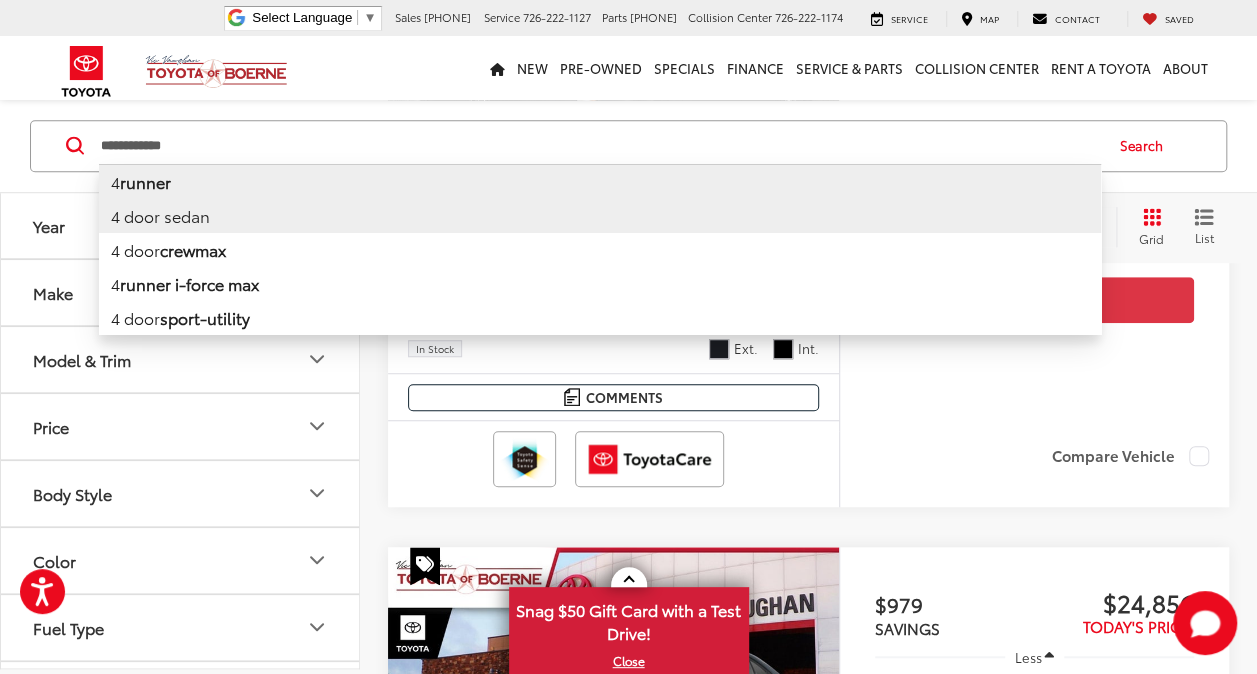 click on "runner" at bounding box center (145, 180) 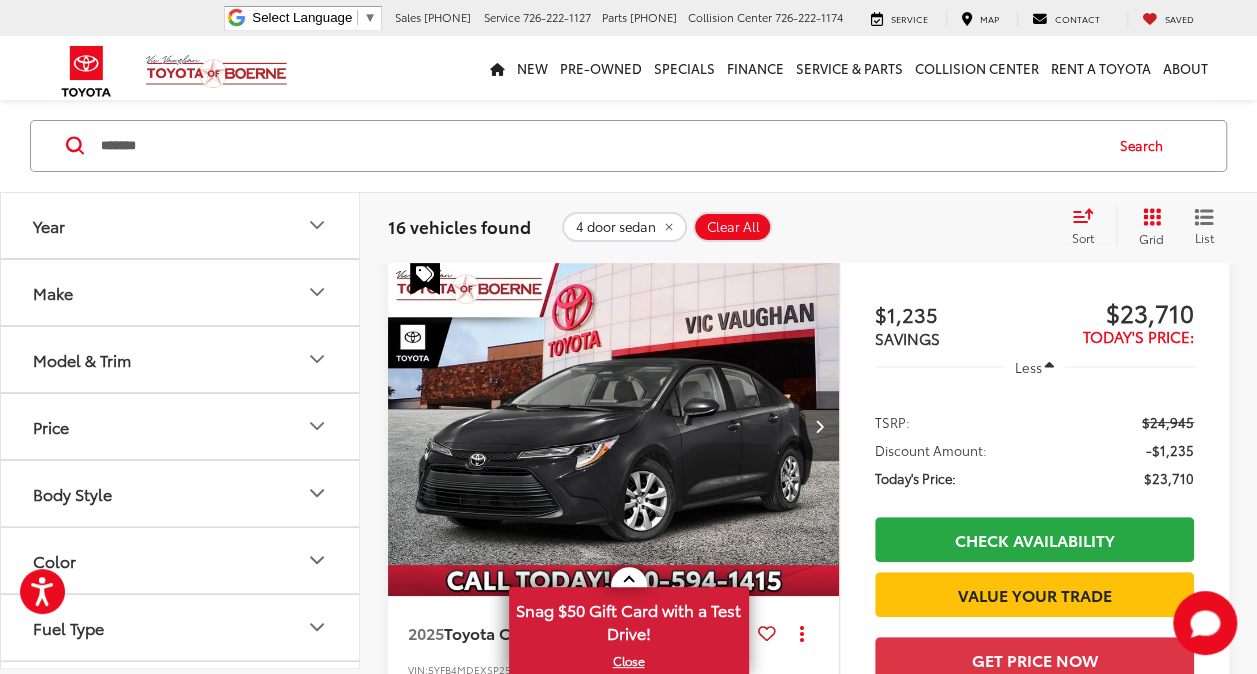 scroll, scrollTop: 157, scrollLeft: 0, axis: vertical 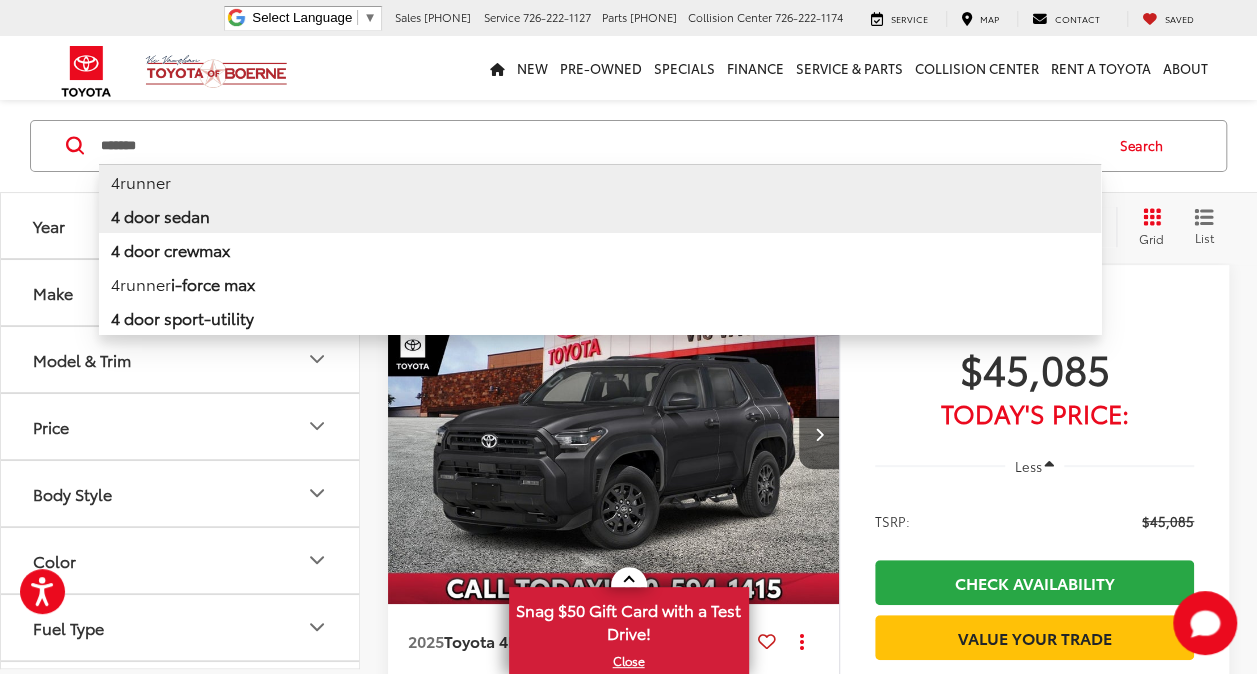 click on "*******" at bounding box center [600, 145] 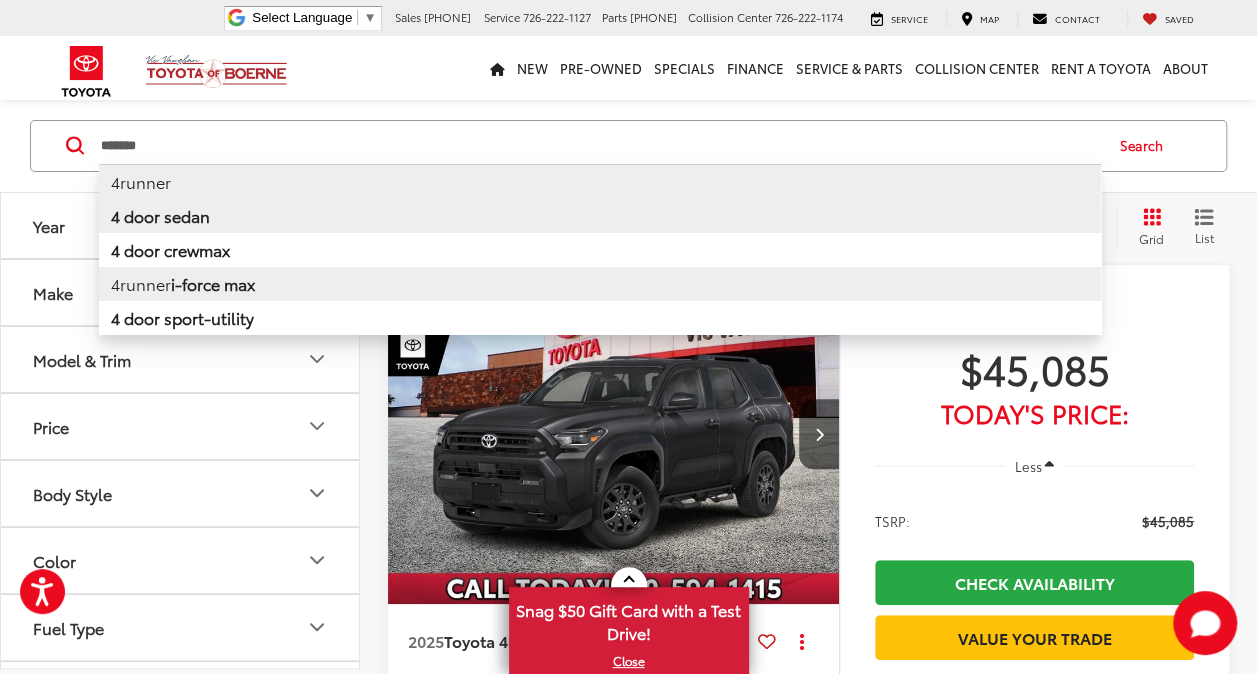 click on "i-force max" at bounding box center [213, 282] 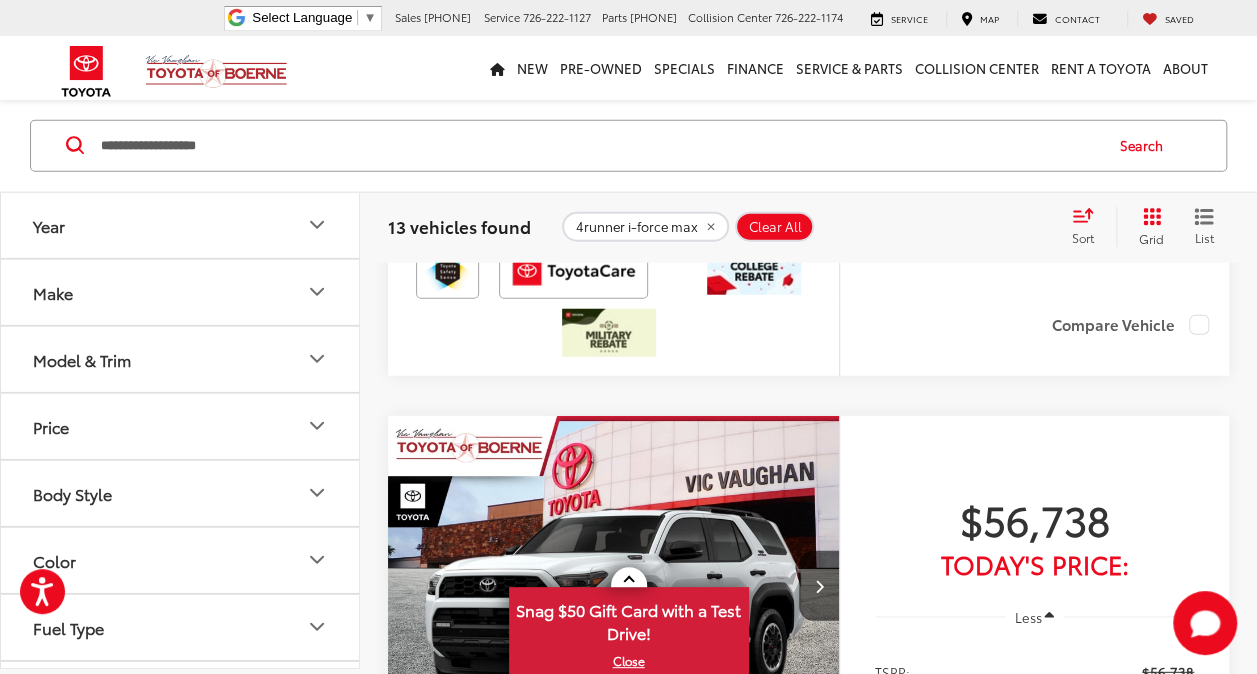 scroll, scrollTop: 6180, scrollLeft: 0, axis: vertical 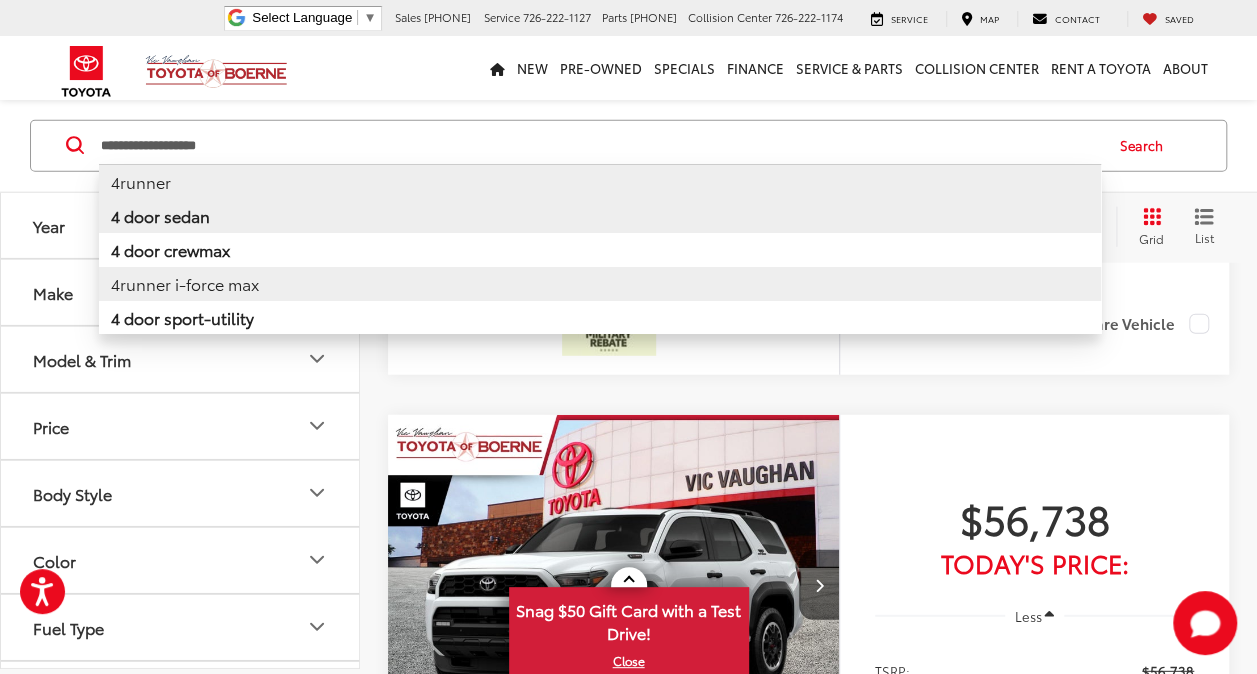 click on "**********" at bounding box center (600, 145) 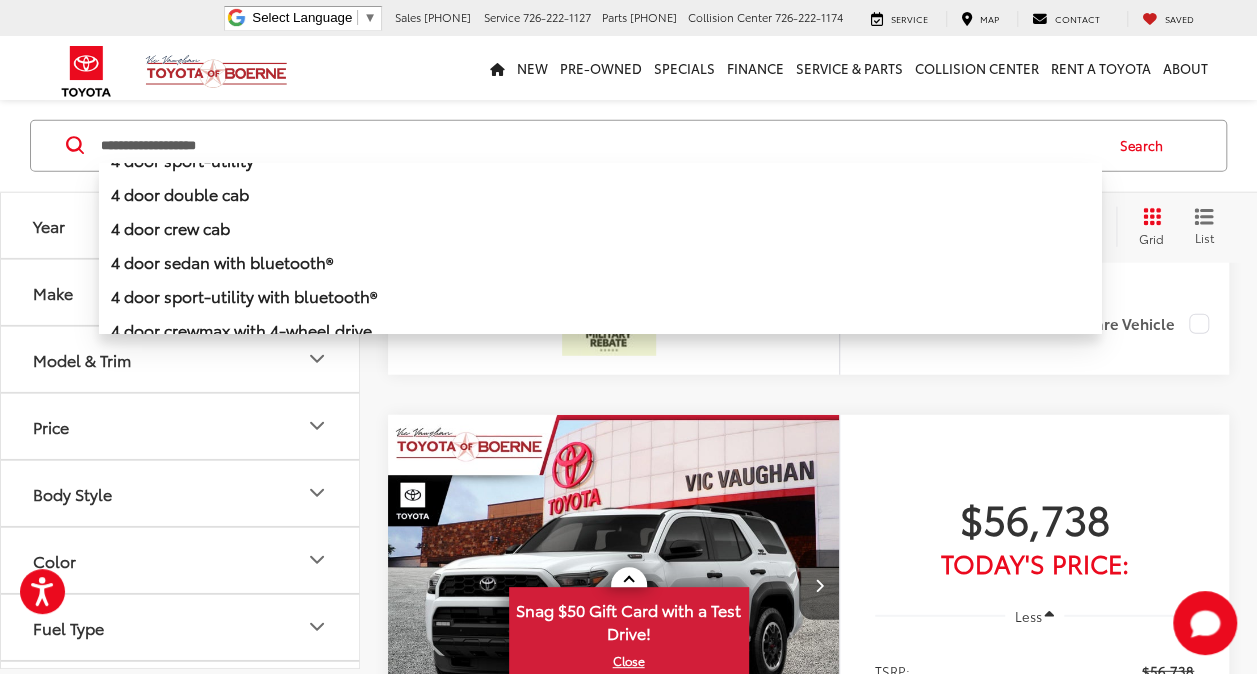 scroll, scrollTop: 170, scrollLeft: 0, axis: vertical 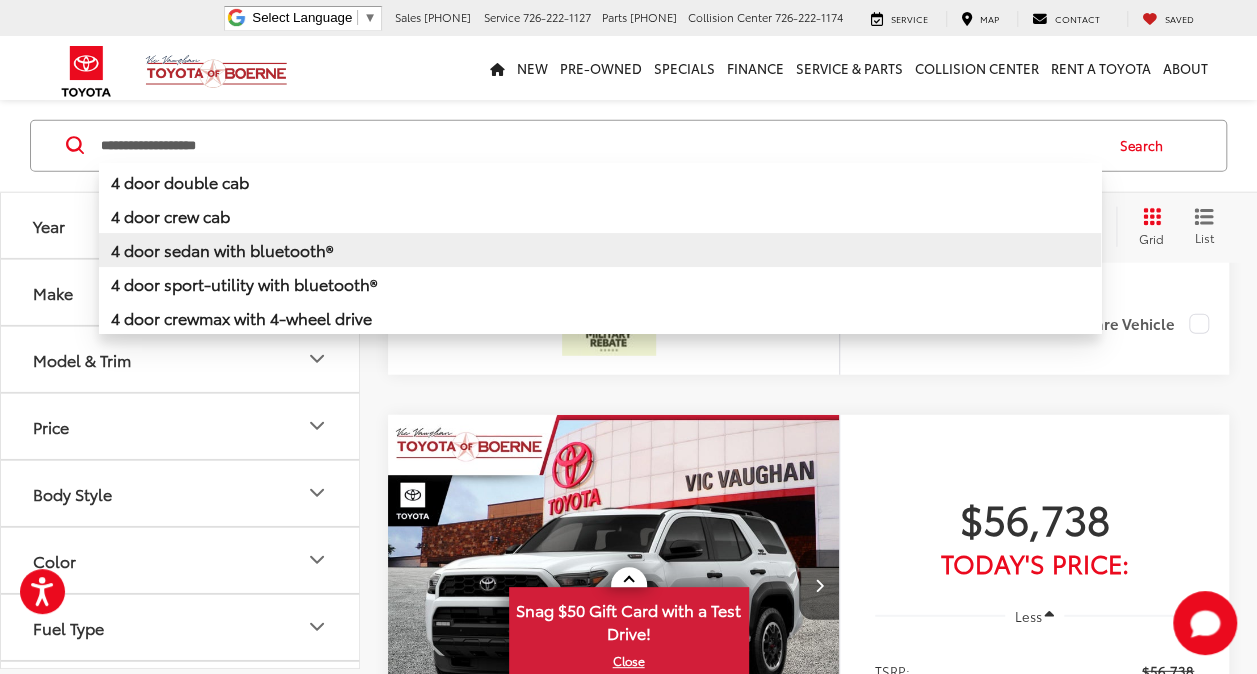 drag, startPoint x: 272, startPoint y: 127, endPoint x: 198, endPoint y: 247, distance: 140.98227 